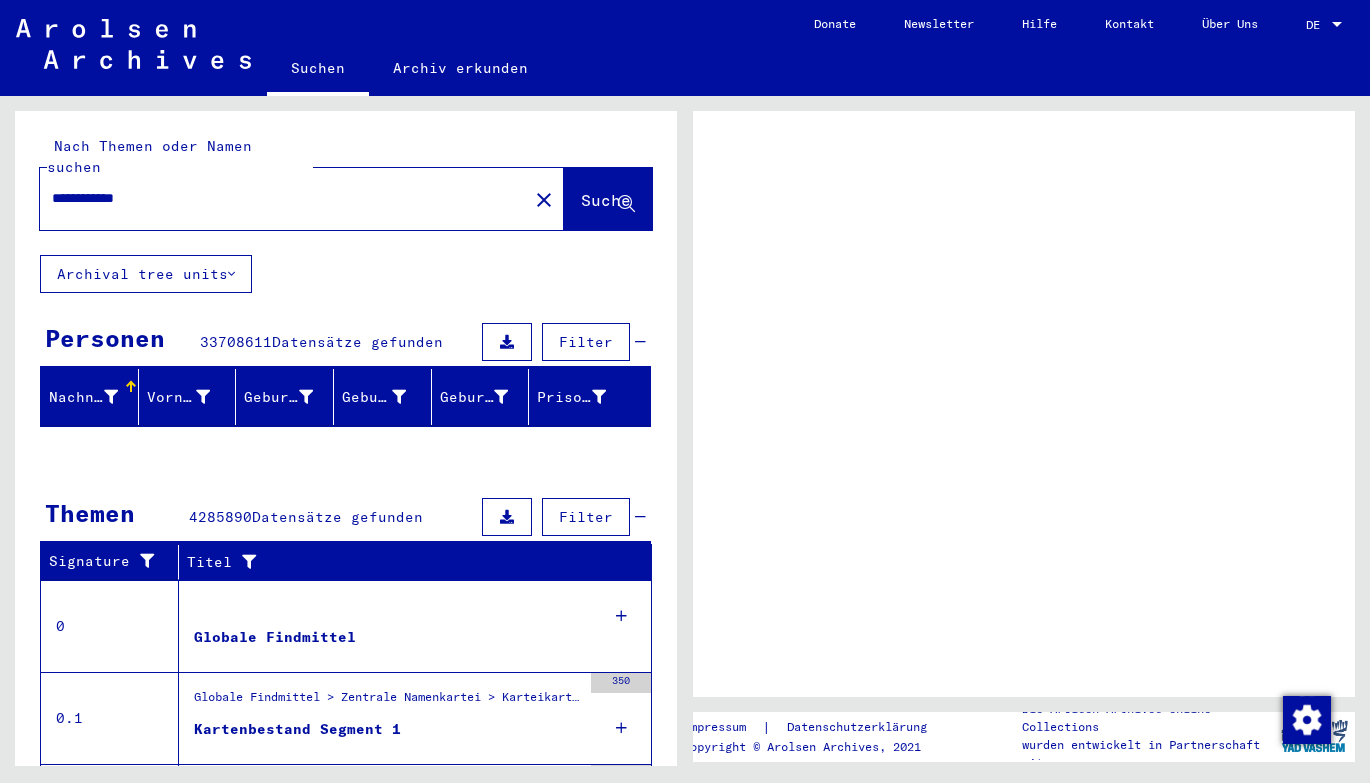 scroll, scrollTop: 0, scrollLeft: 0, axis: both 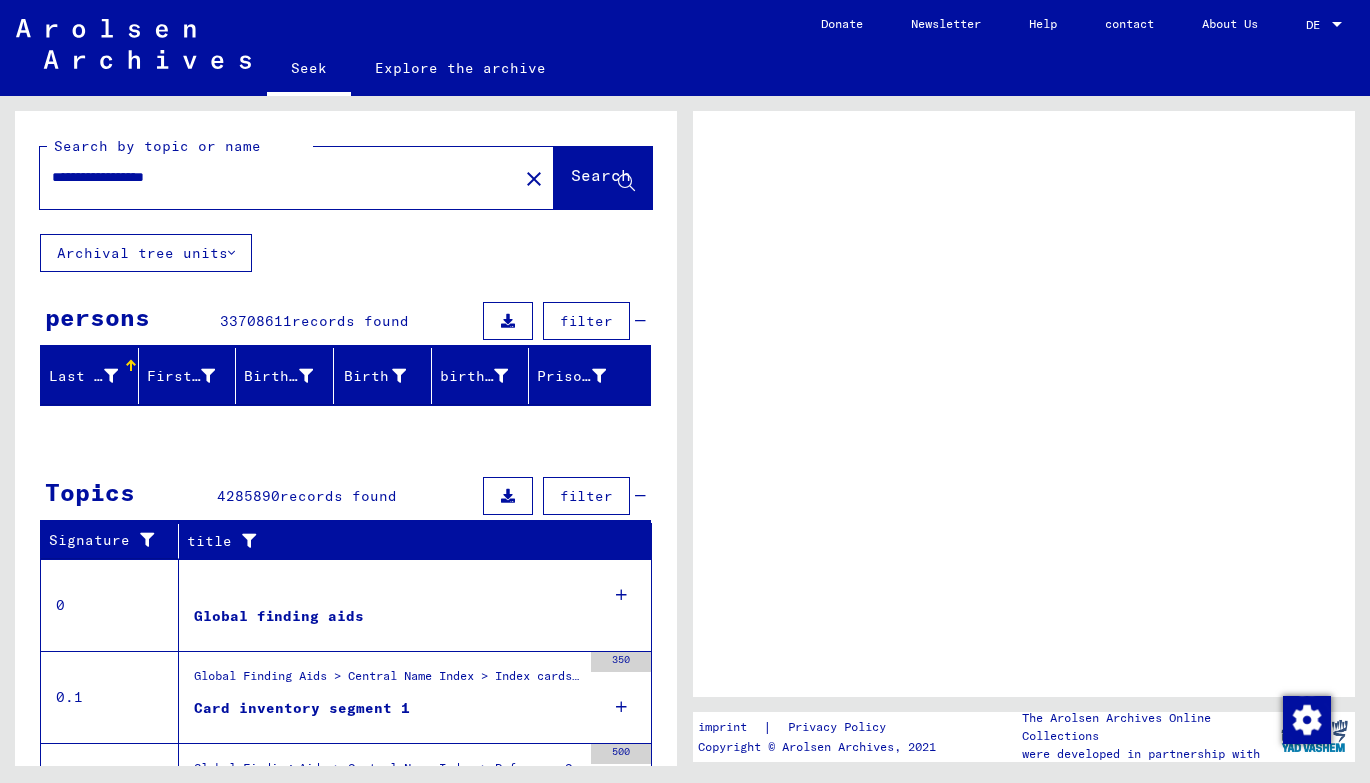 type on "**********" 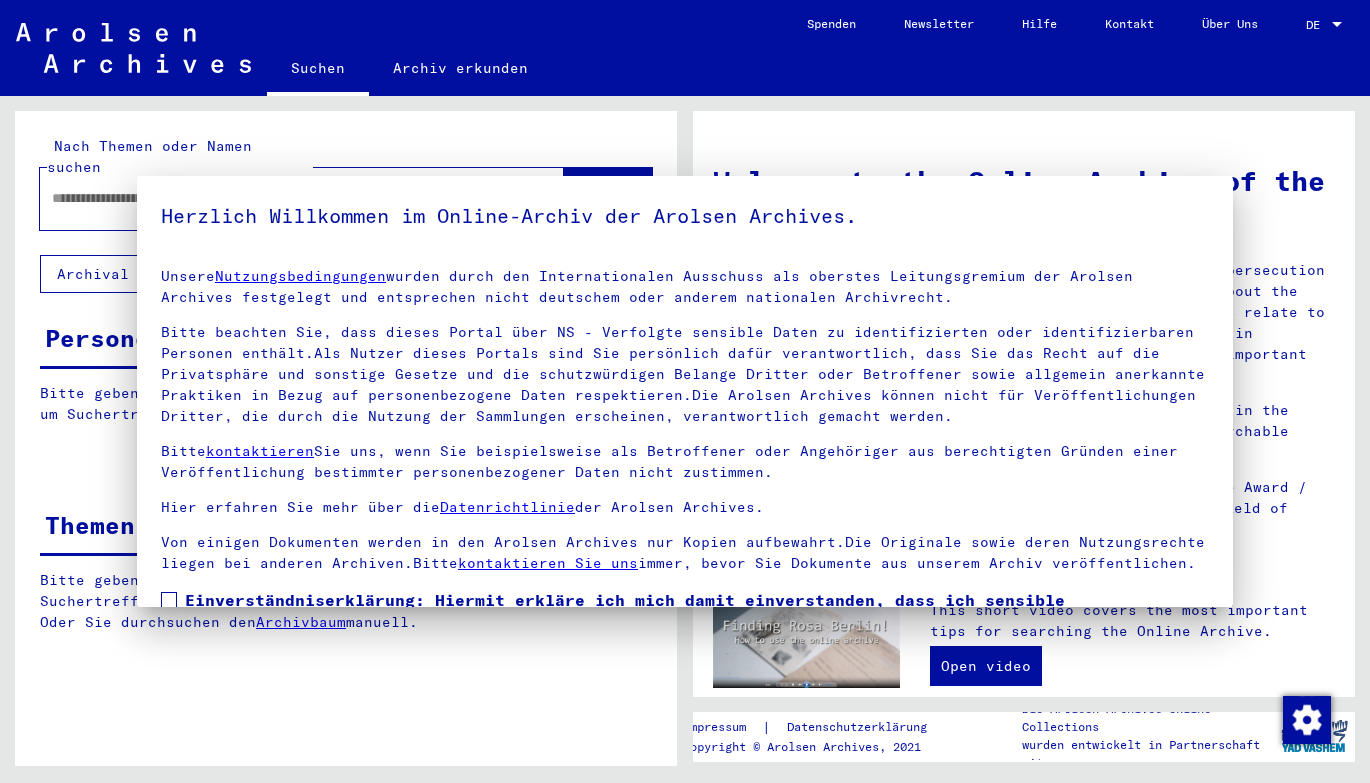 type on "**********" 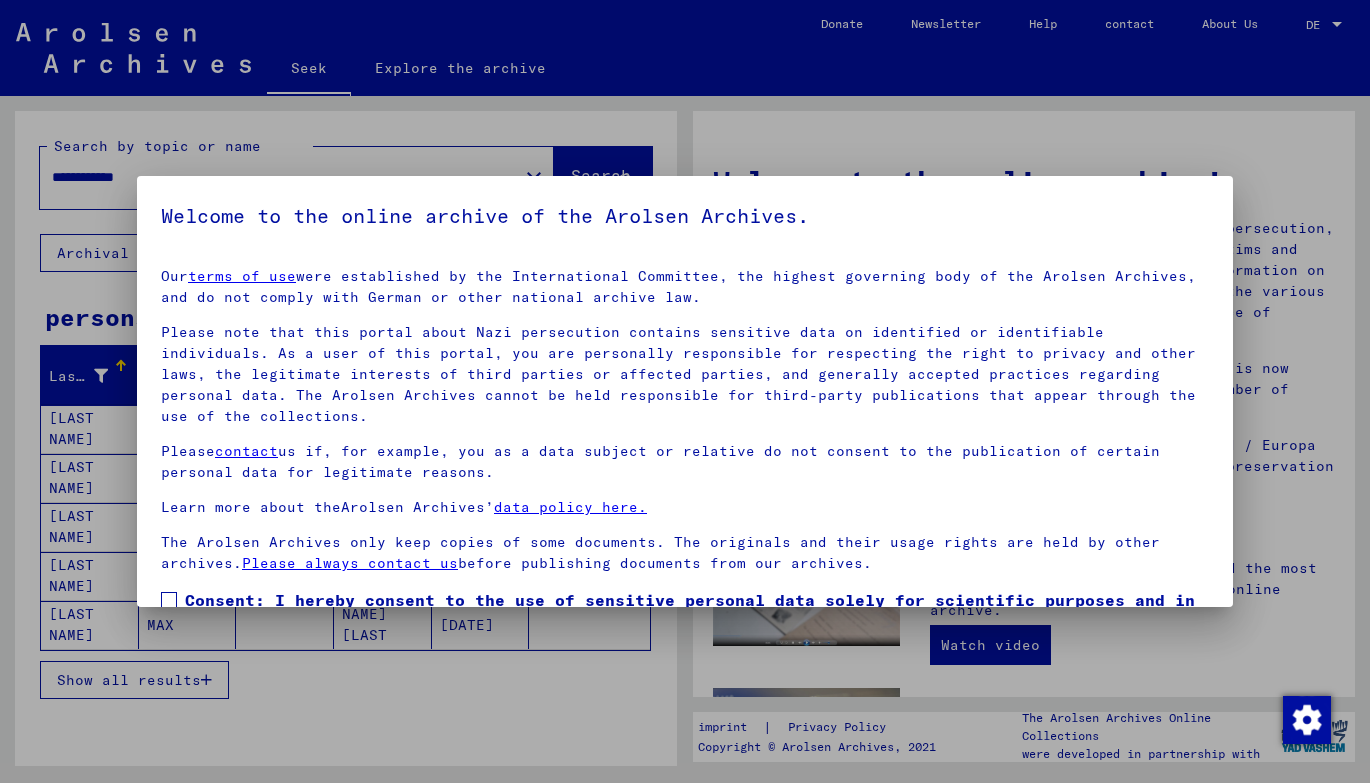 scroll, scrollTop: 104, scrollLeft: 0, axis: vertical 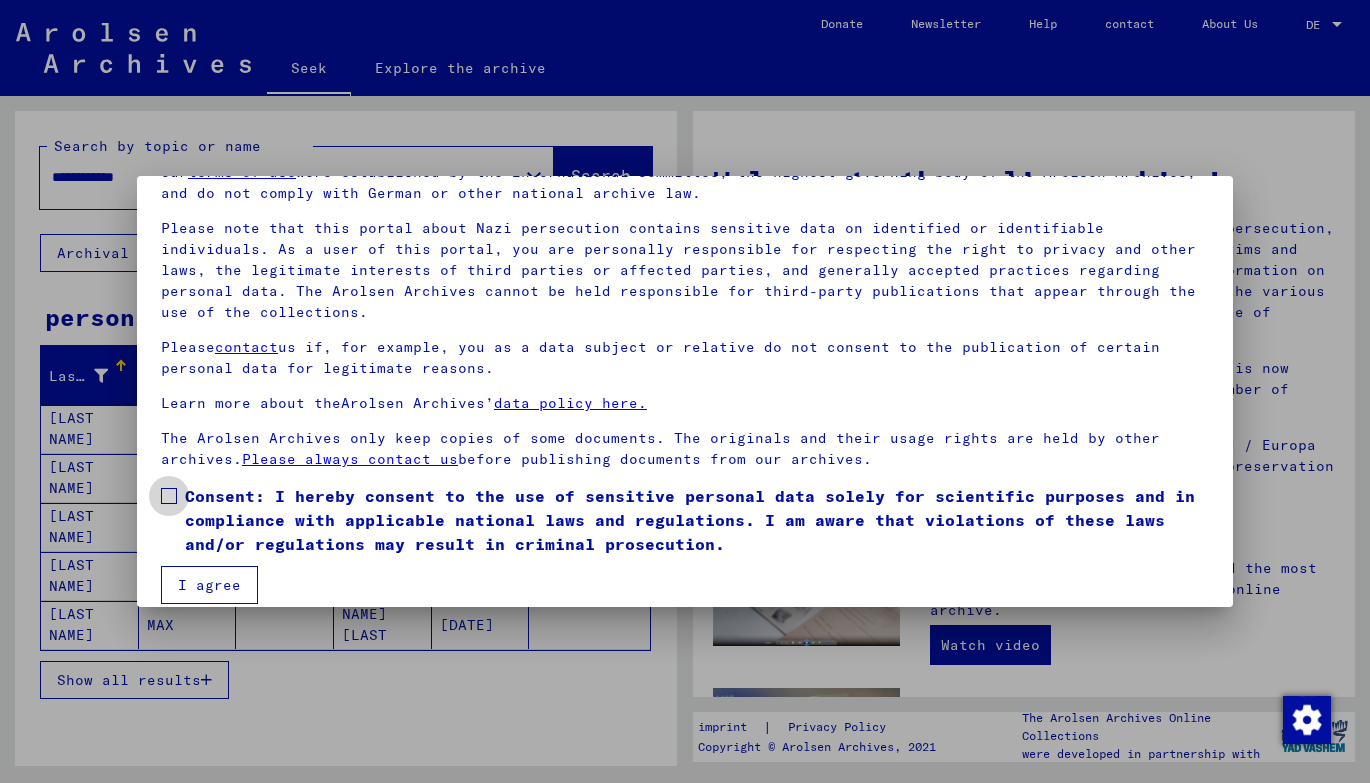 click on "Consent: I hereby consent to the use of sensitive personal data solely for scientific purposes and in compliance with applicable national laws and regulations. I am aware that violations of these laws and/or regulations may result in criminal prosecution." at bounding box center (685, 520) 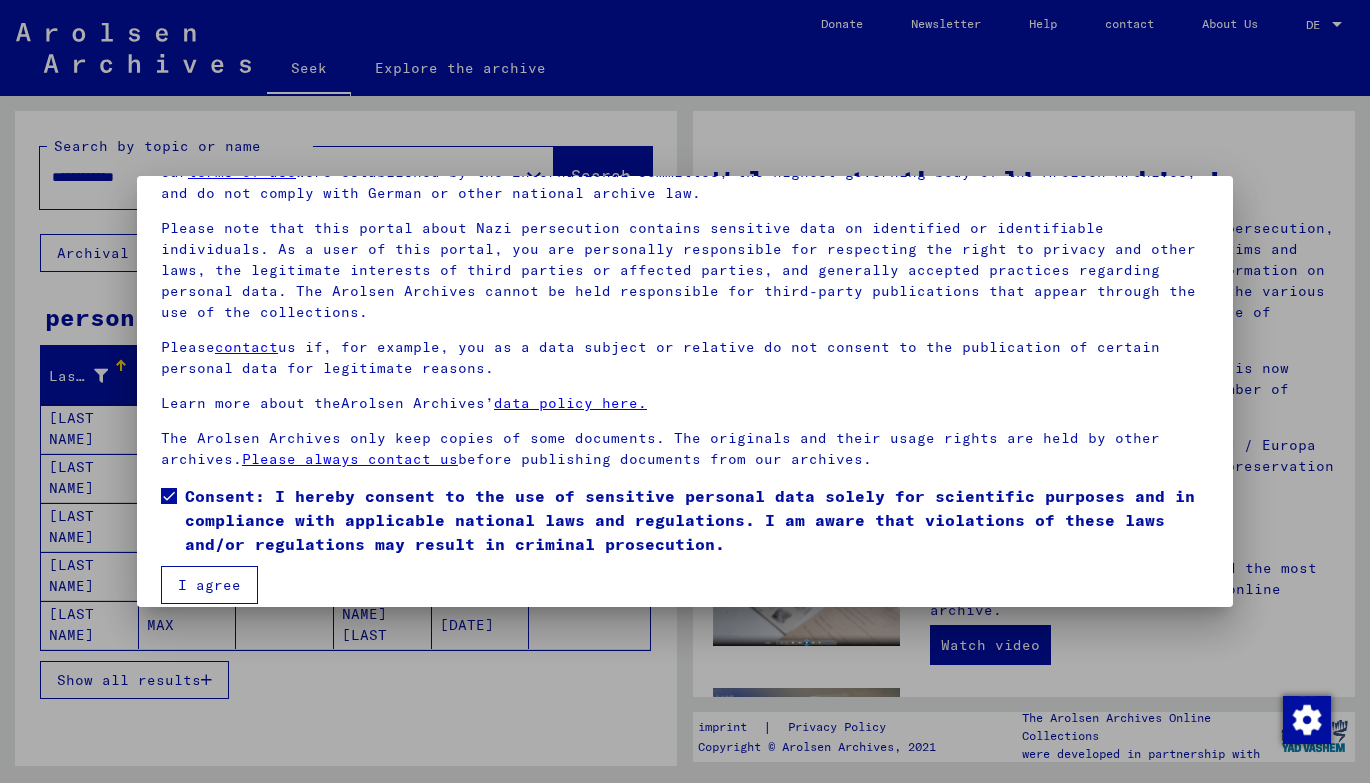 click on "I agree" at bounding box center (209, 585) 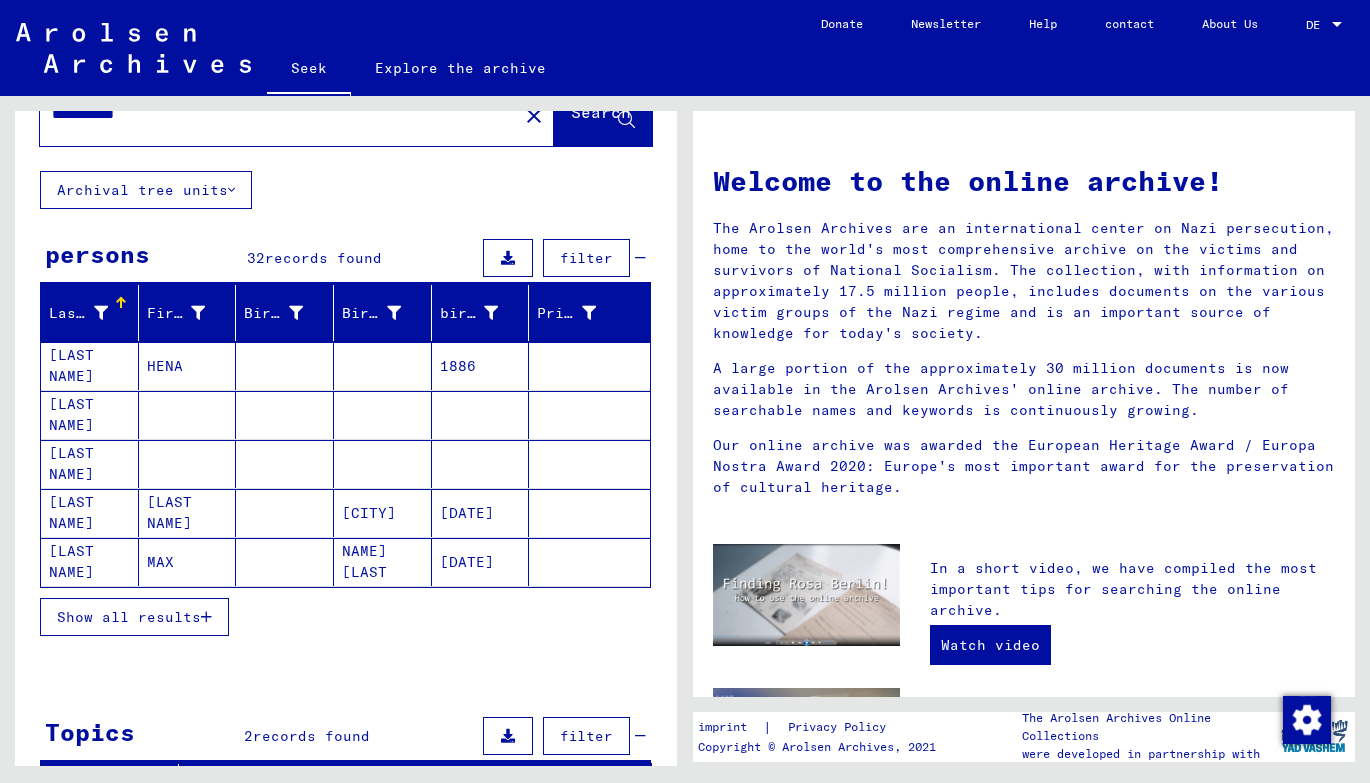 scroll, scrollTop: 68, scrollLeft: 0, axis: vertical 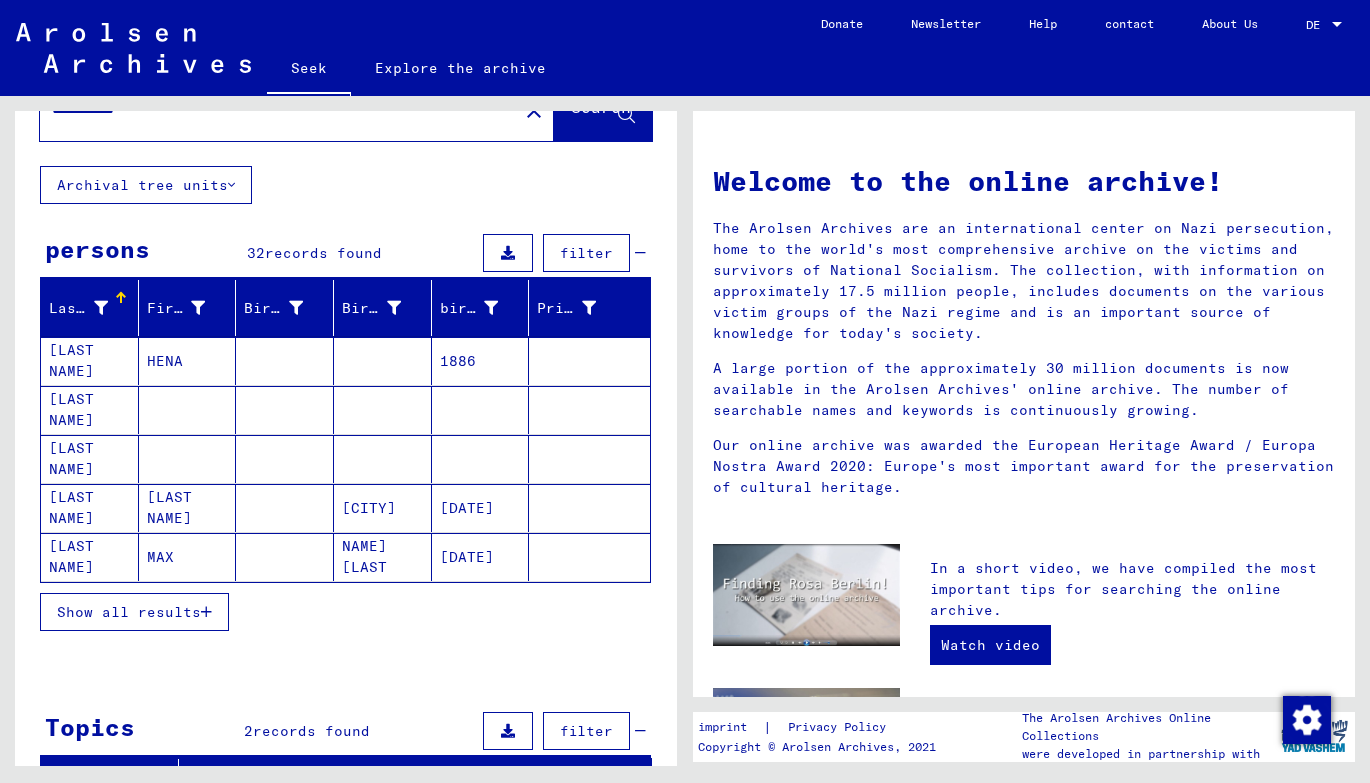 click at bounding box center (206, 612) 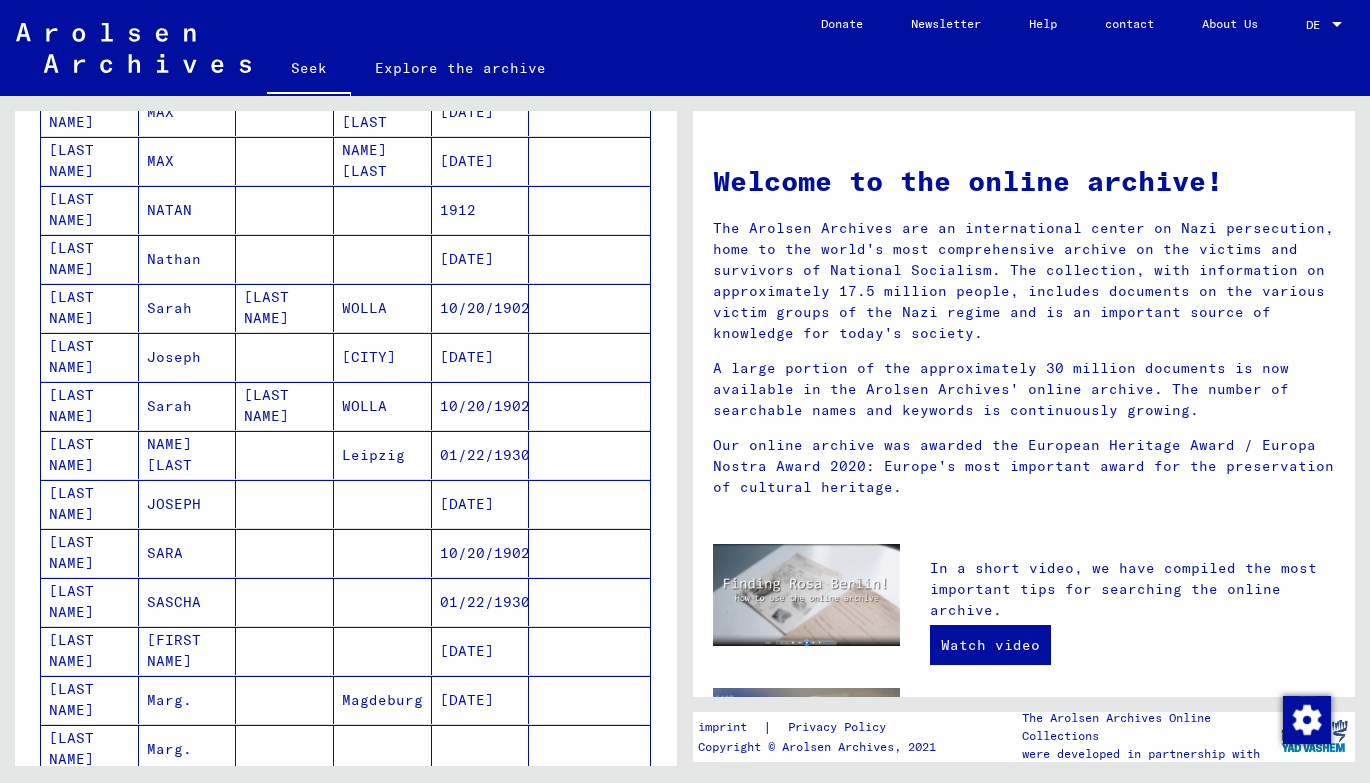 scroll, scrollTop: 523, scrollLeft: 0, axis: vertical 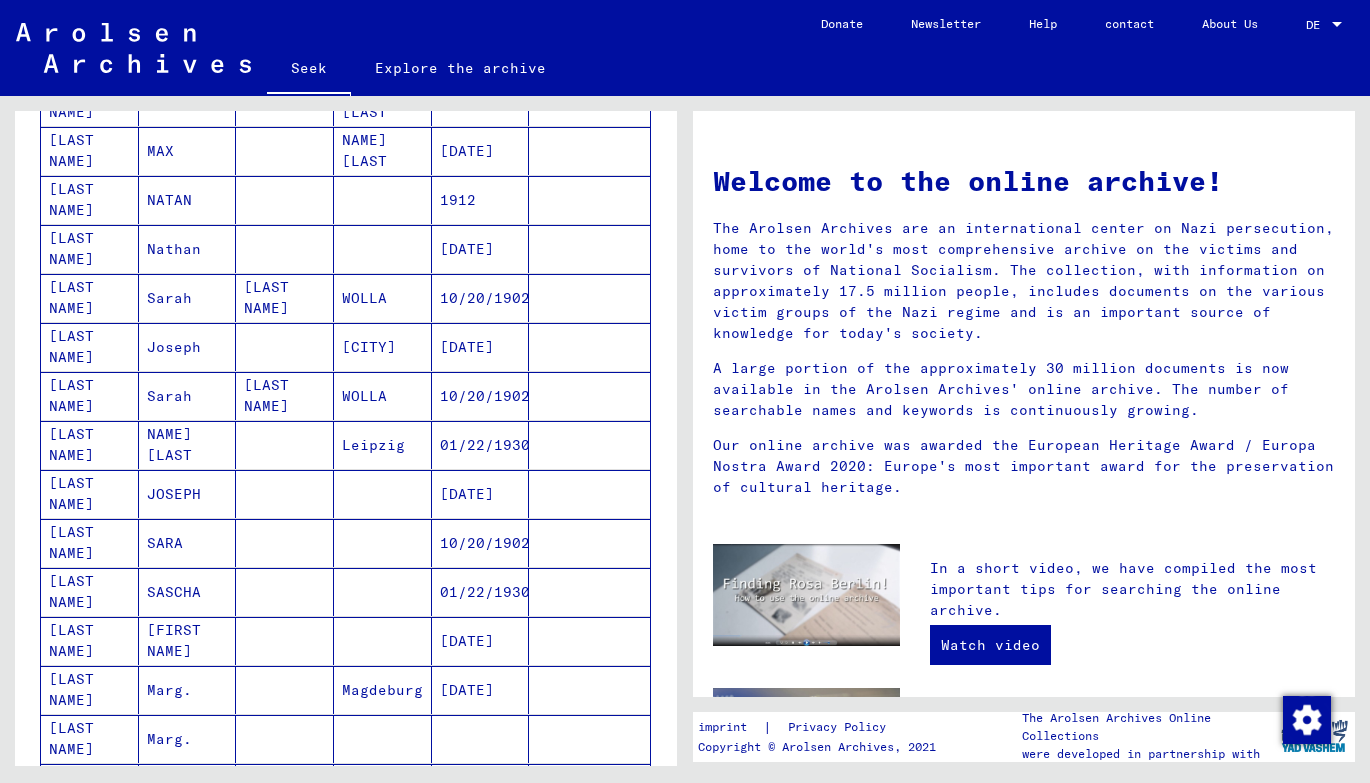 click at bounding box center [285, 592] 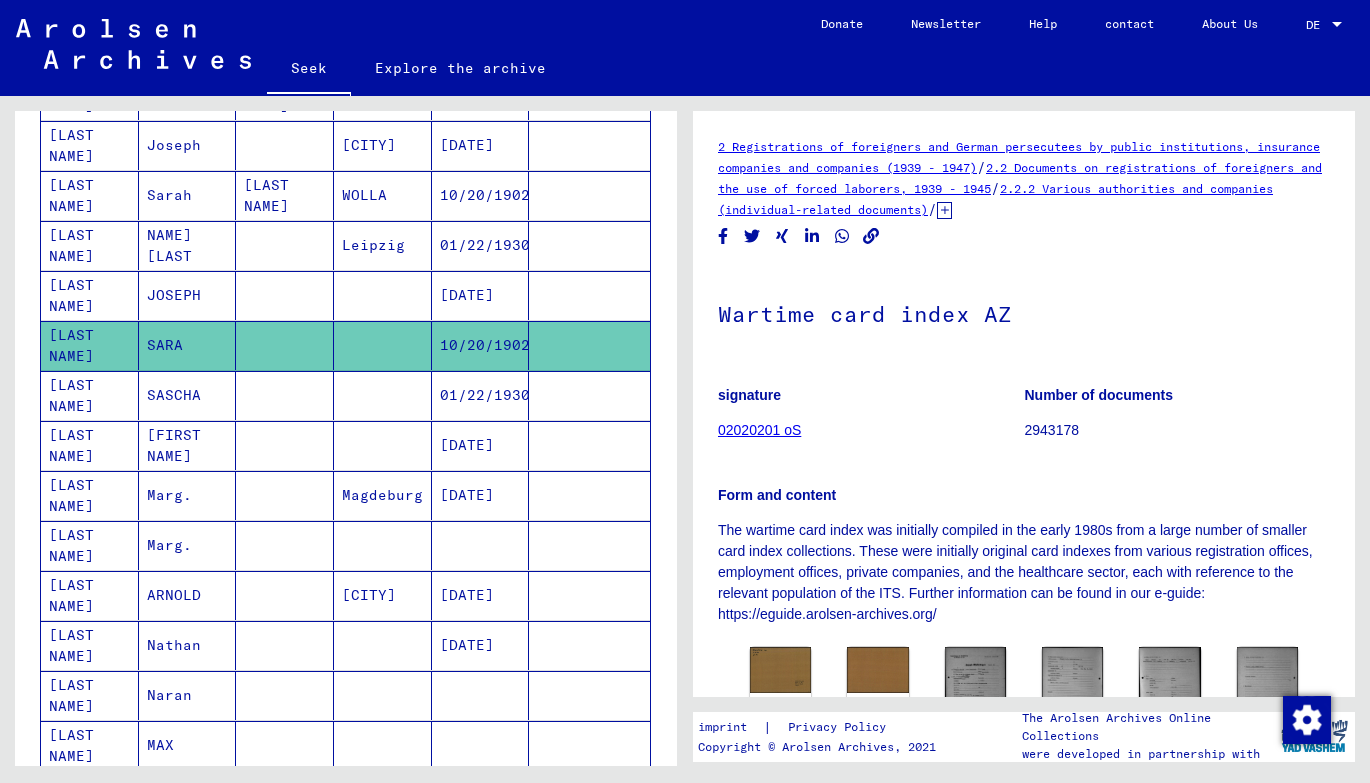 scroll, scrollTop: 736, scrollLeft: 0, axis: vertical 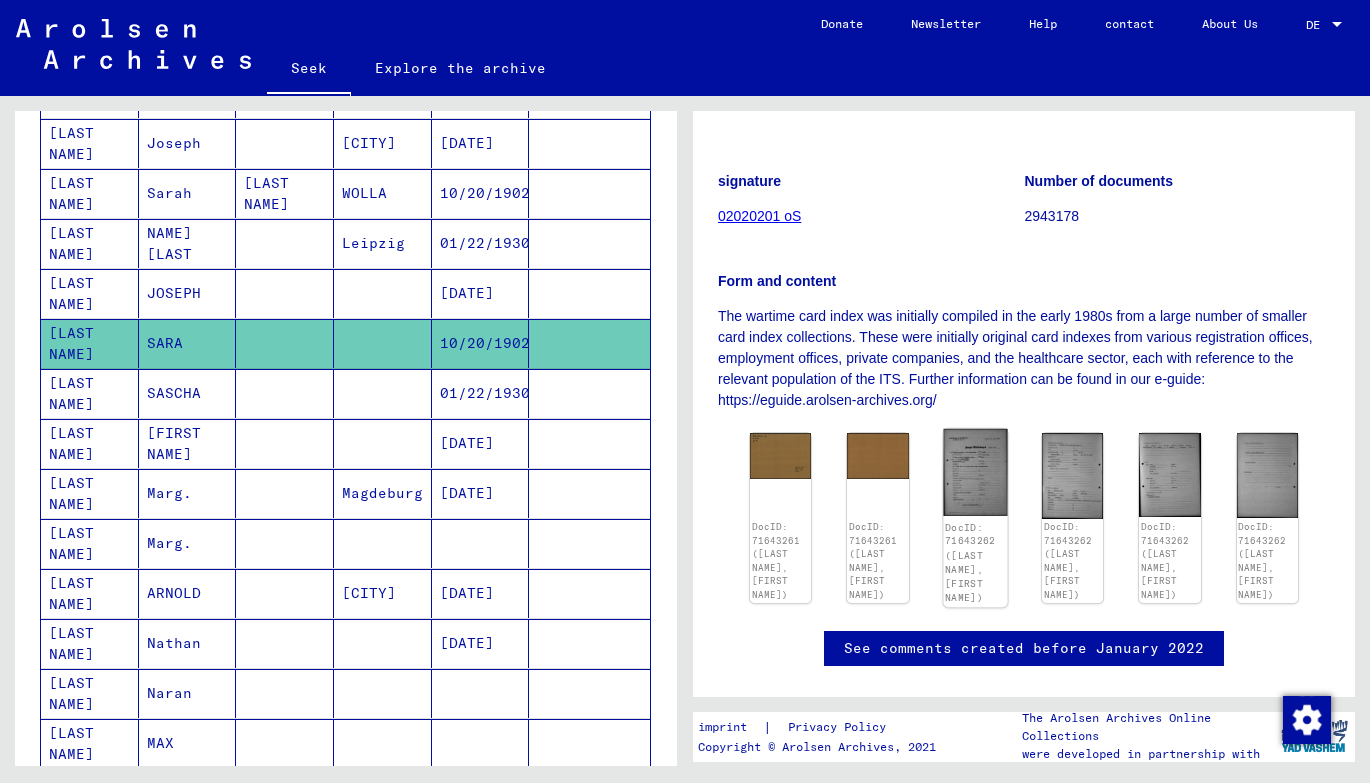 click 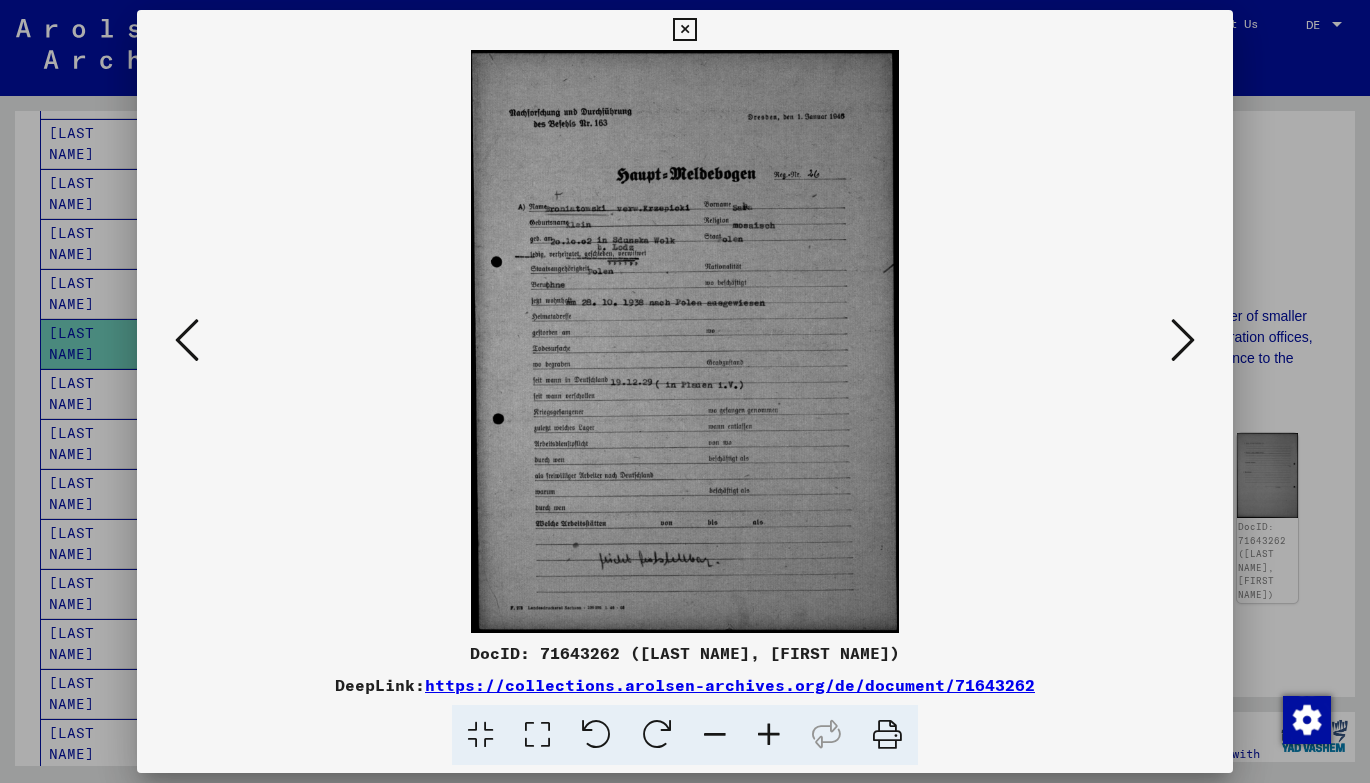 type 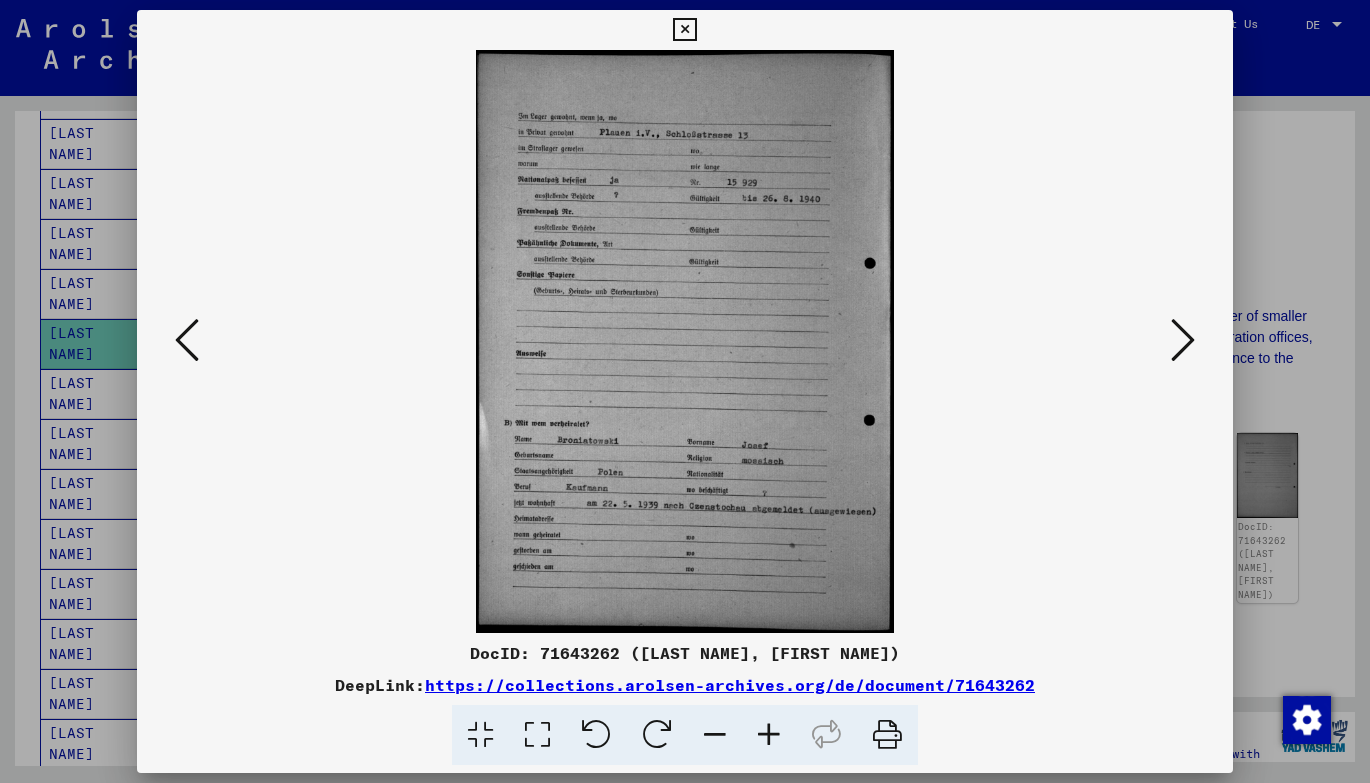 click at bounding box center [1183, 340] 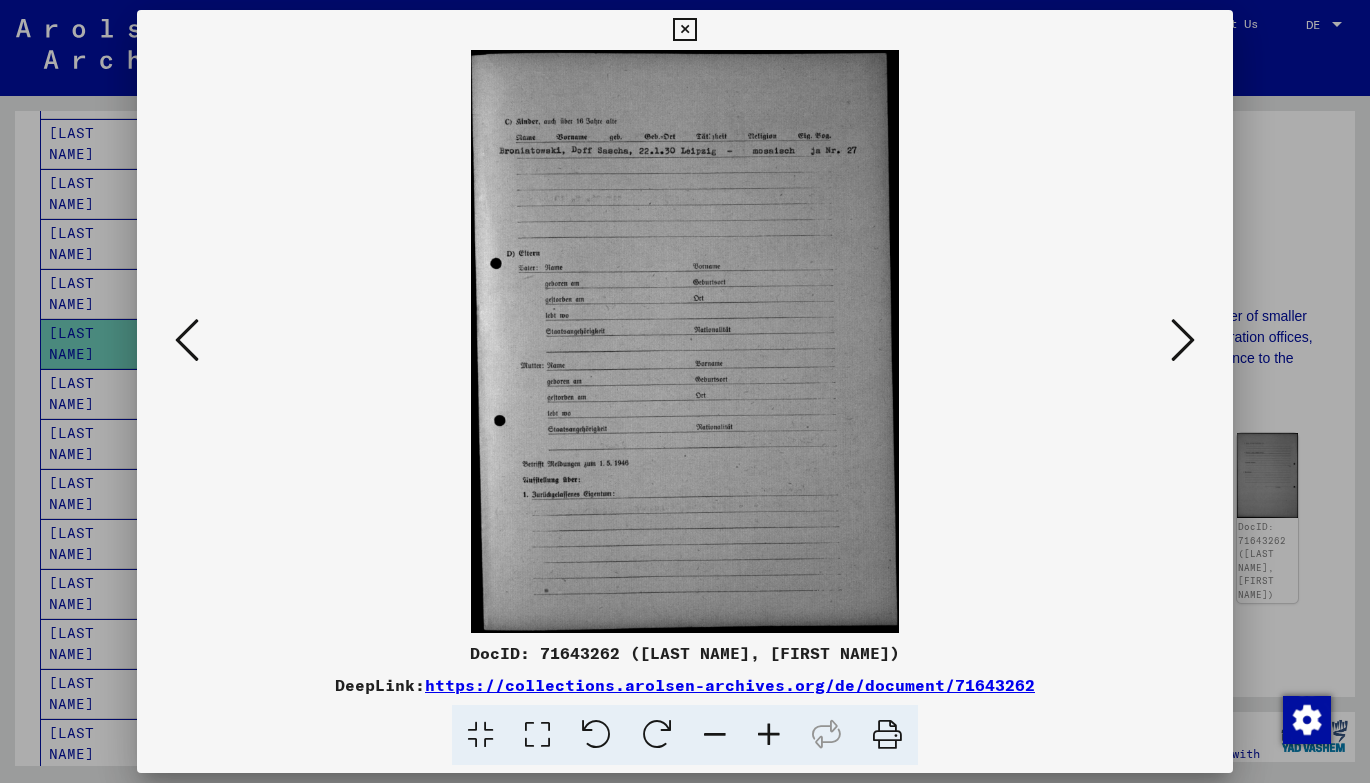 click at bounding box center [1183, 340] 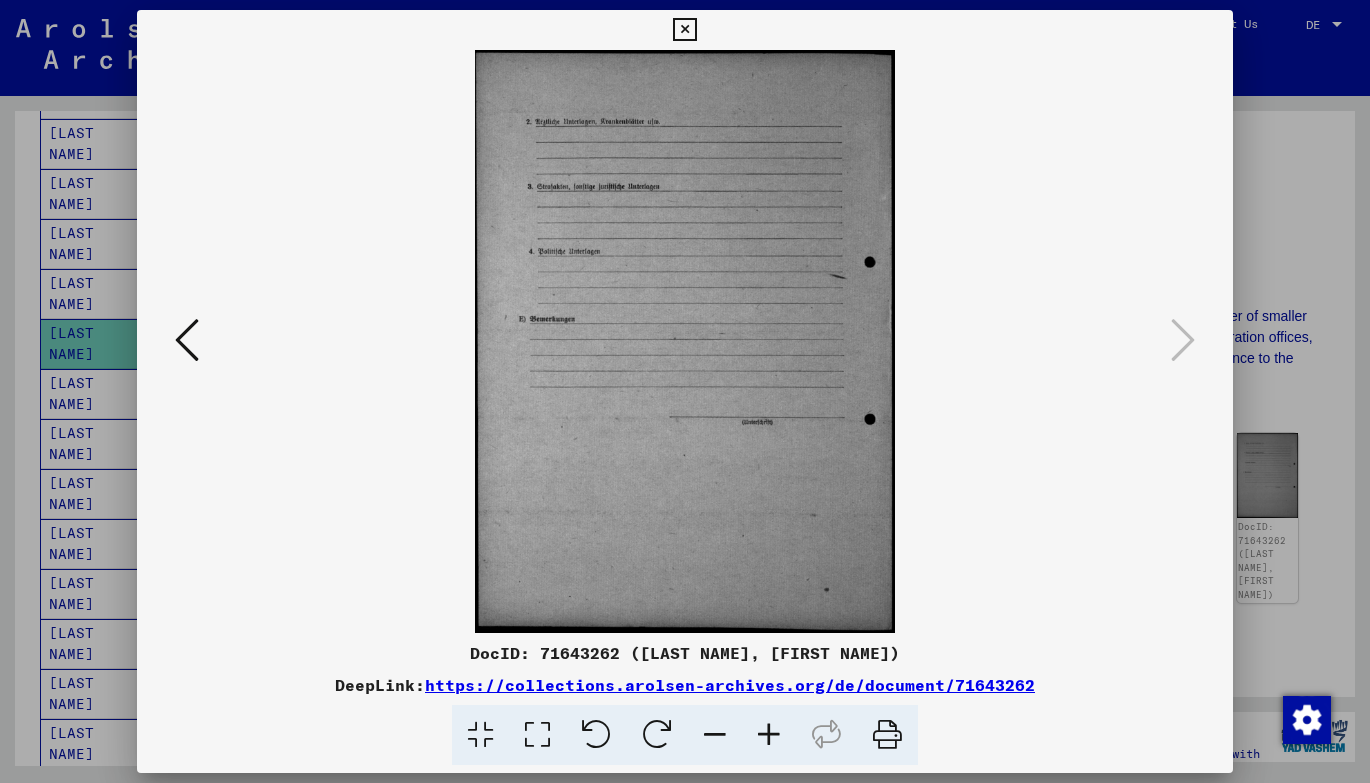 click at bounding box center (187, 340) 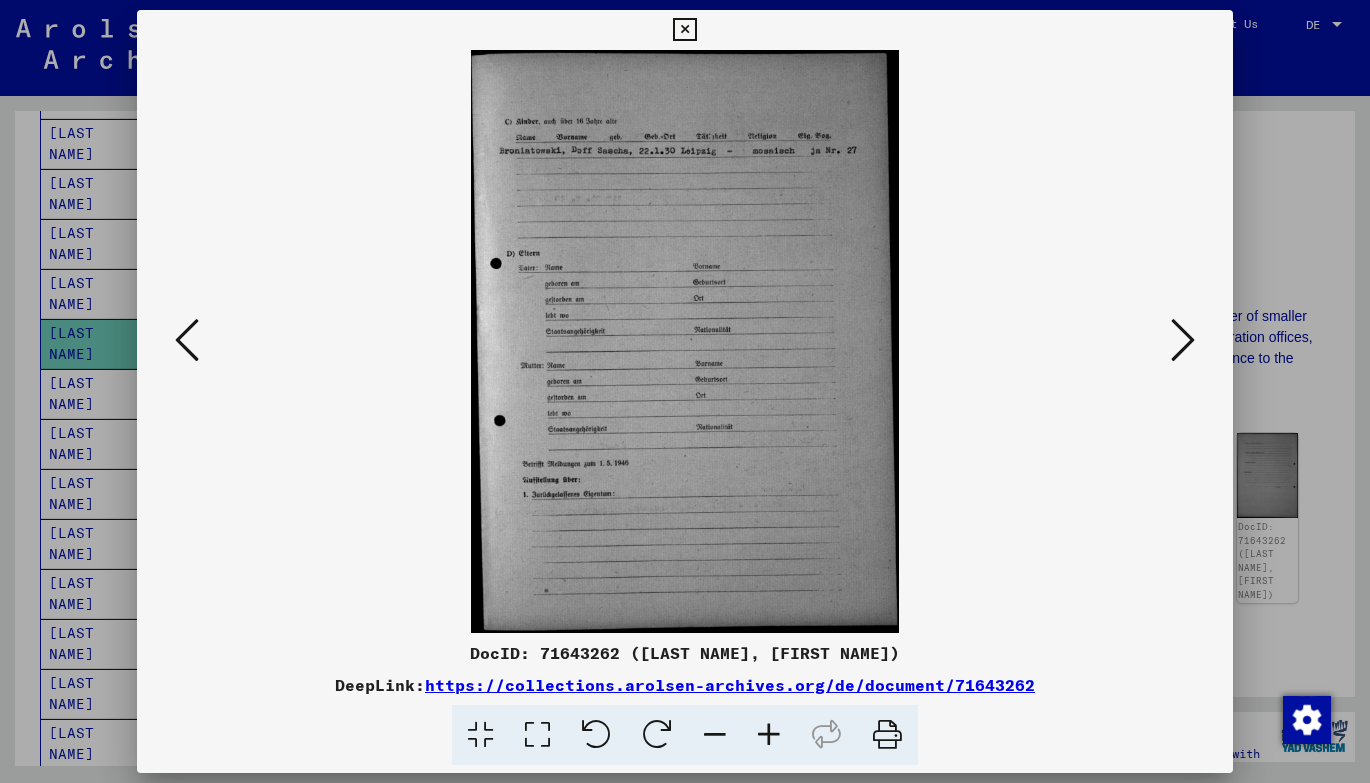 click at bounding box center (187, 340) 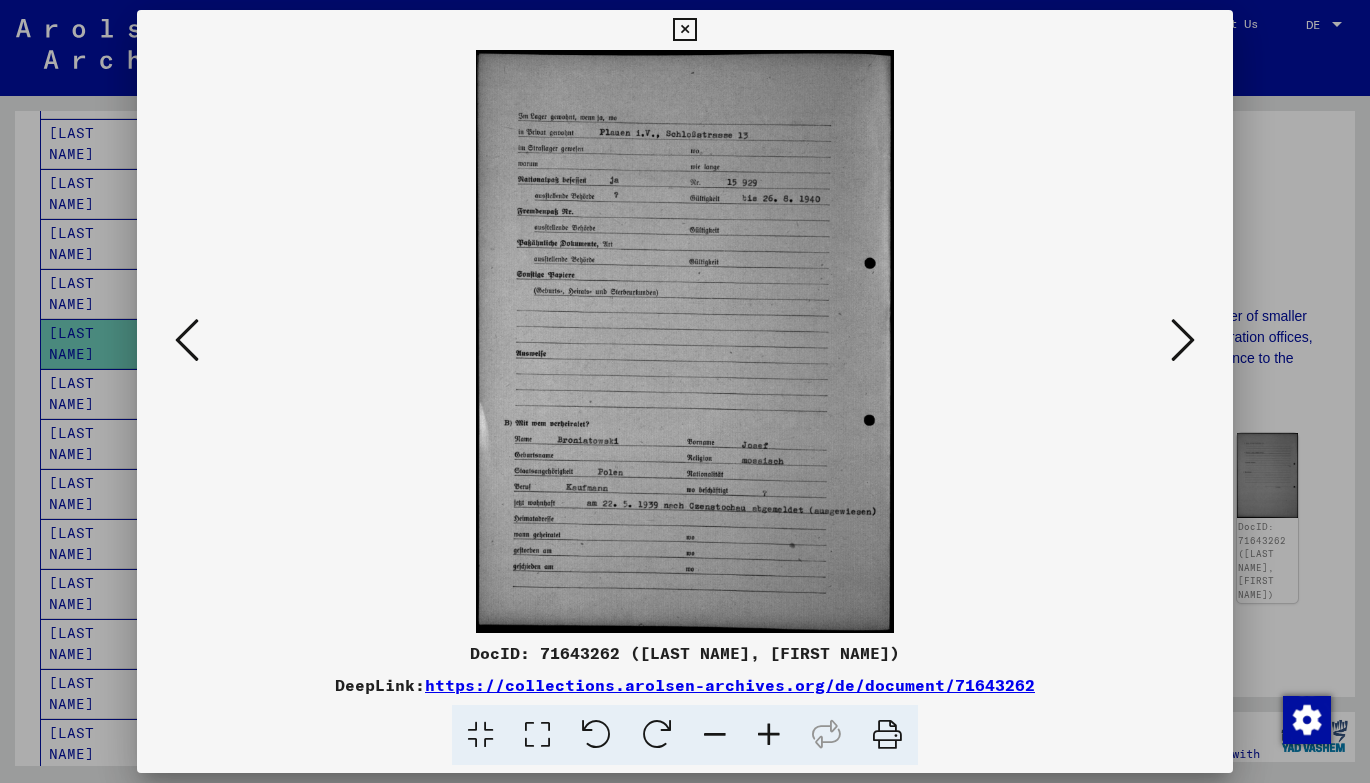 click at bounding box center [187, 340] 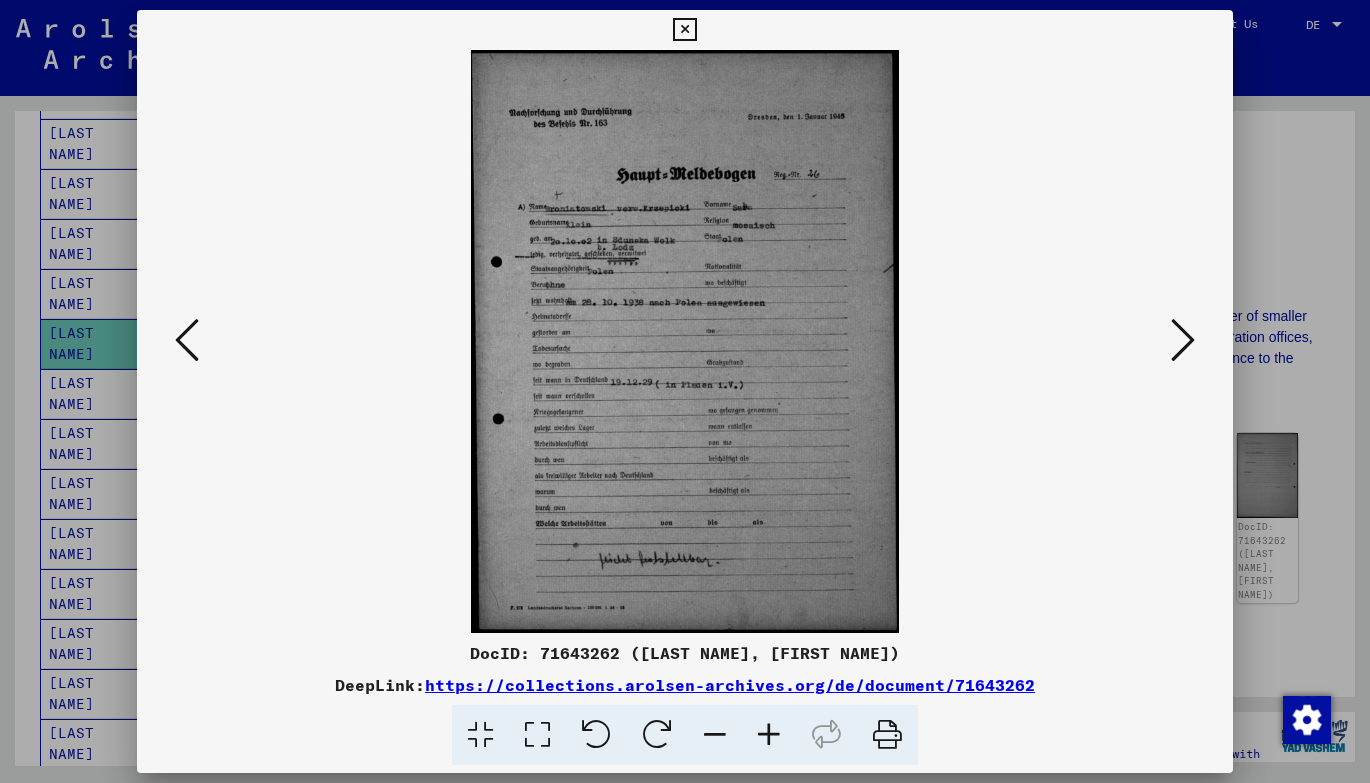 click at bounding box center [187, 340] 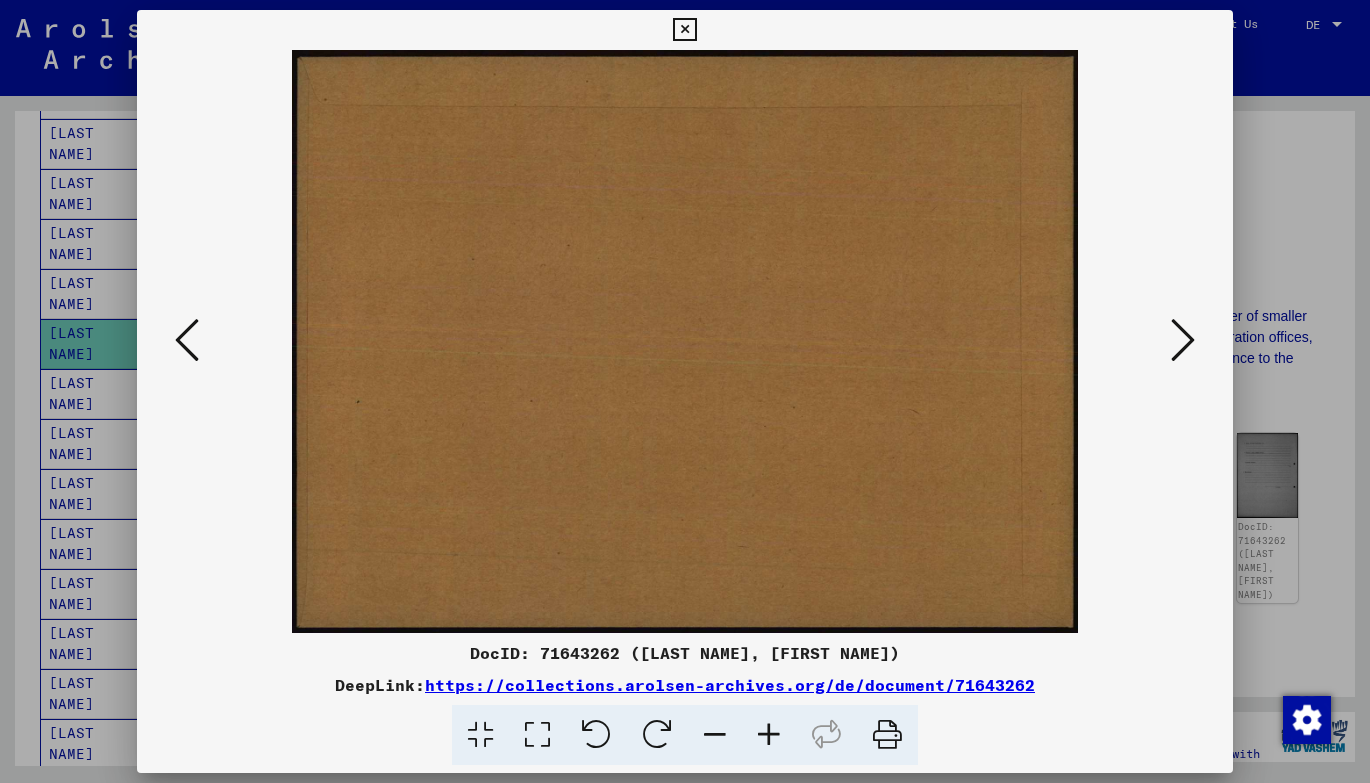 click at bounding box center (187, 340) 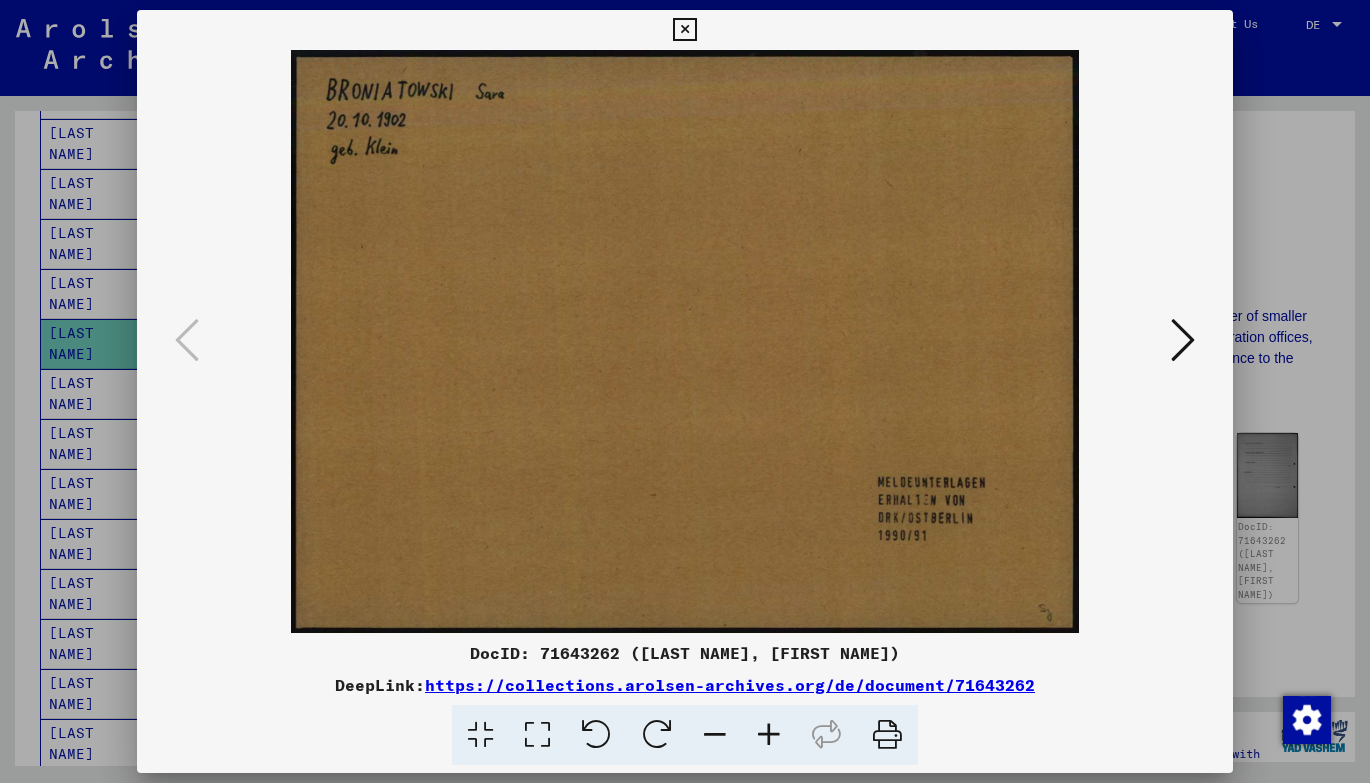 click at bounding box center [1183, 340] 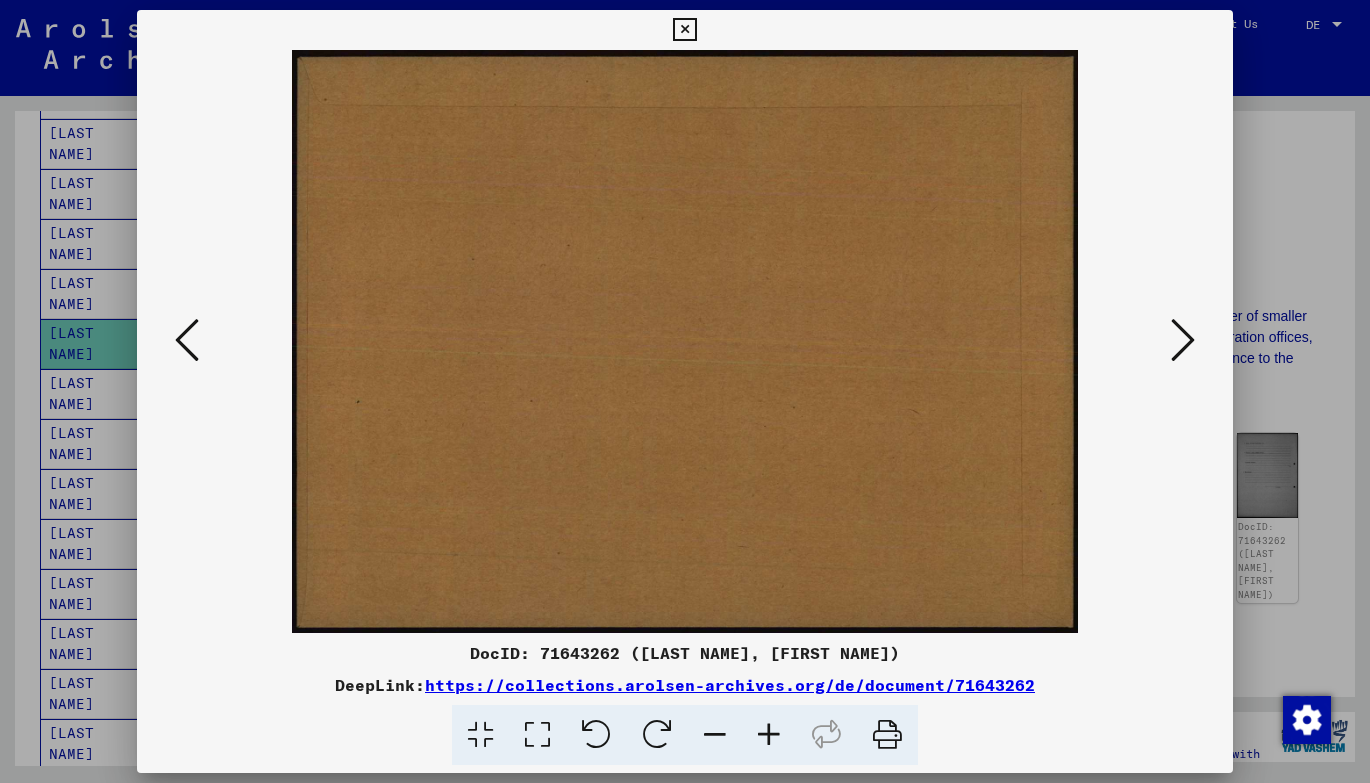 click at bounding box center [1183, 340] 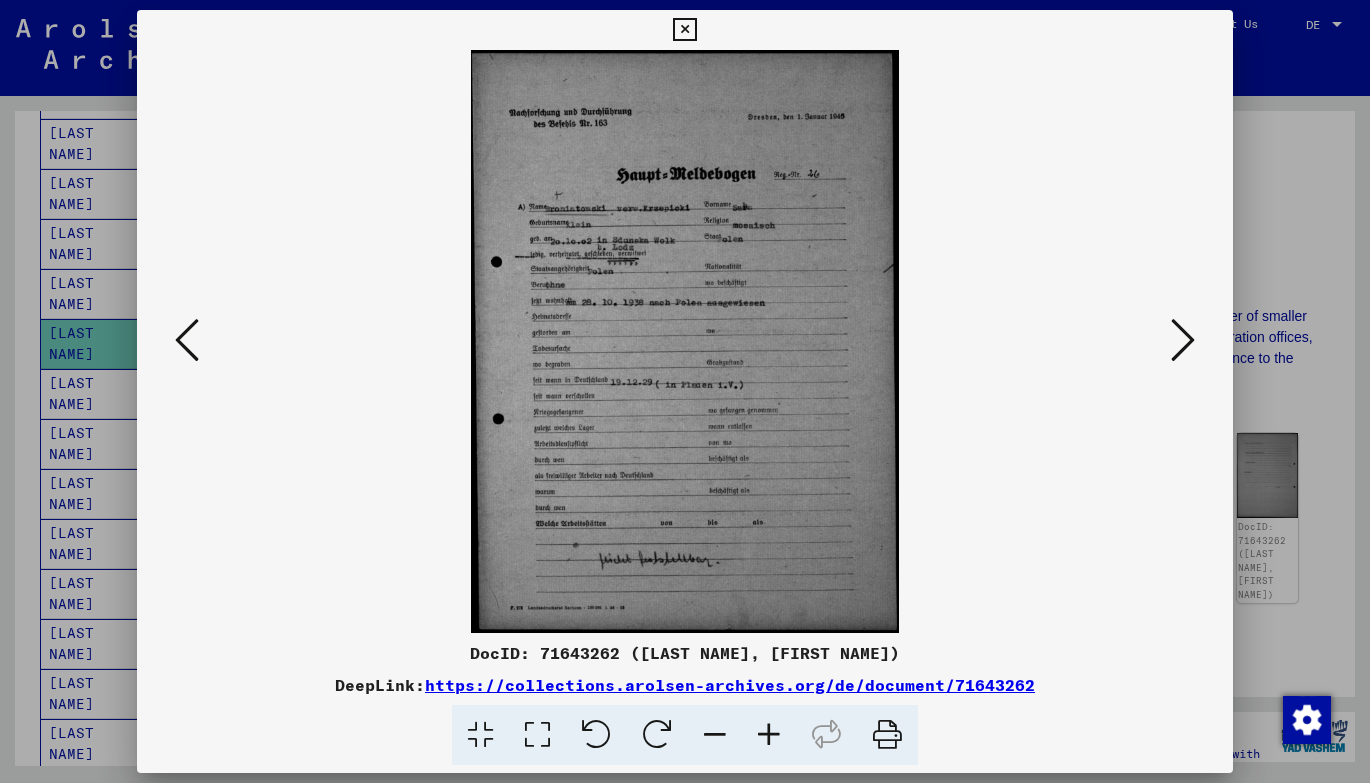 click at bounding box center [685, 391] 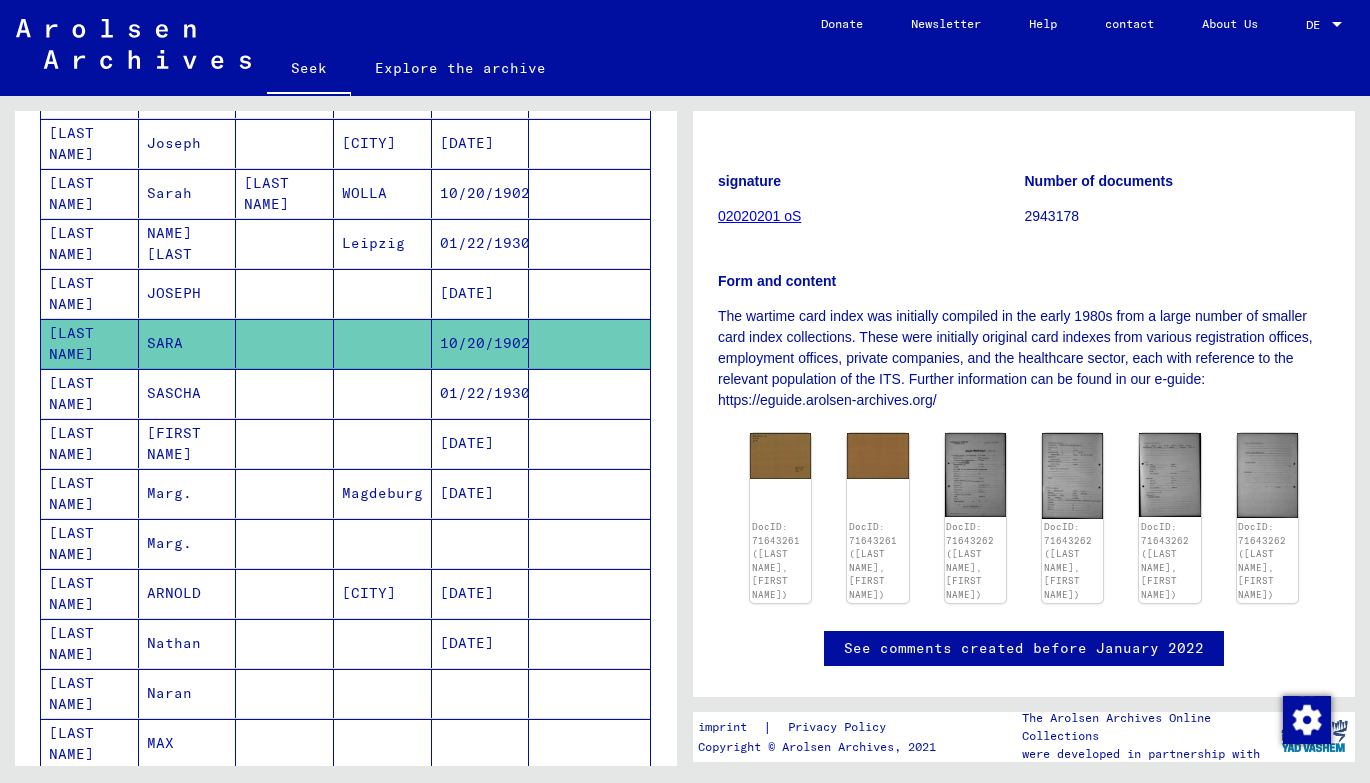 click on "[DATE]" at bounding box center (485, 343) 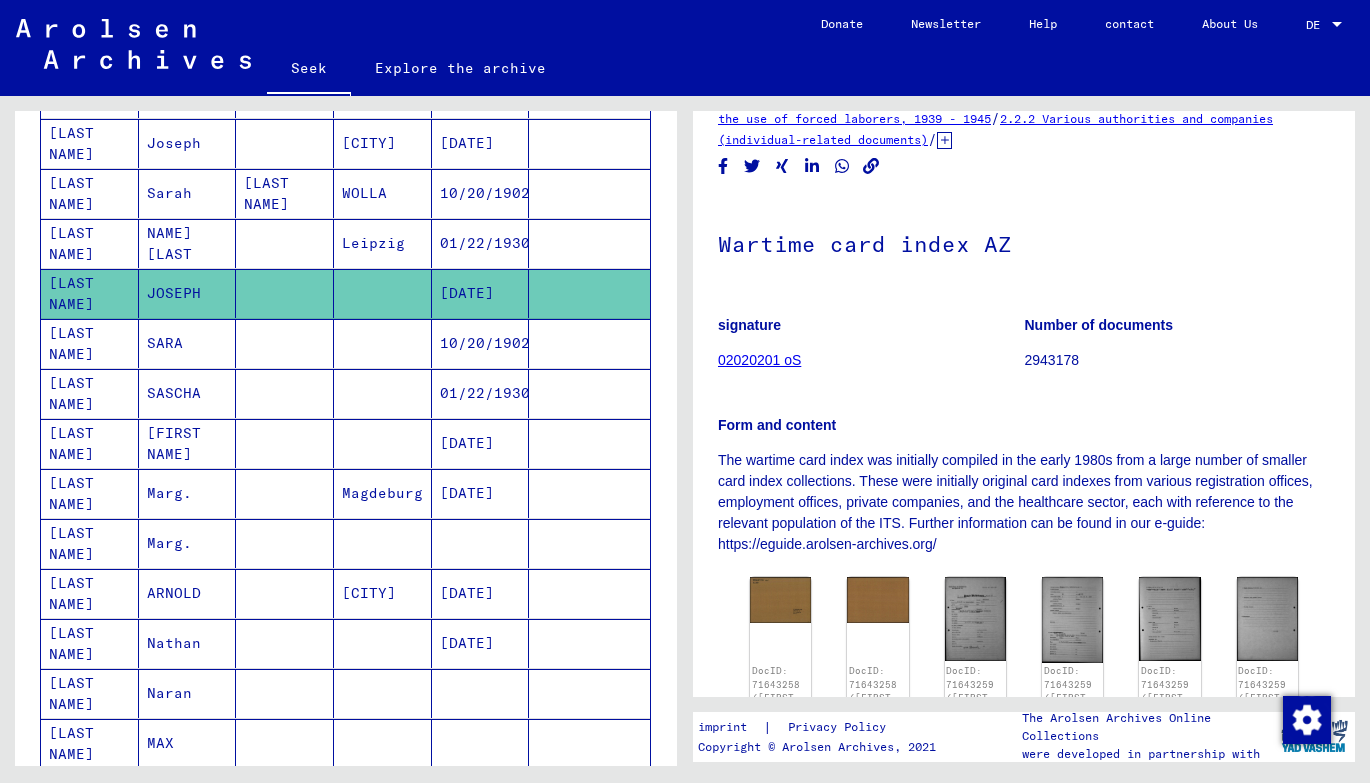 scroll, scrollTop: 169, scrollLeft: 0, axis: vertical 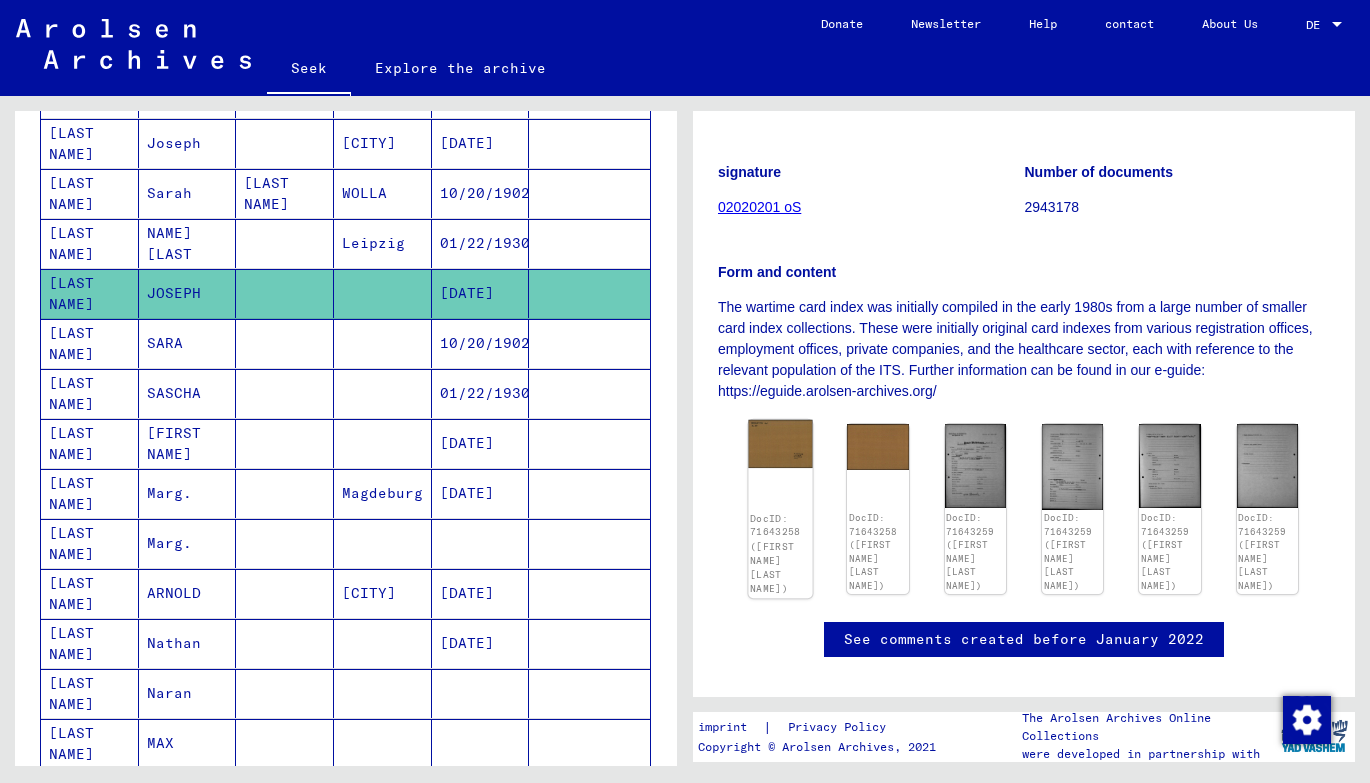 click 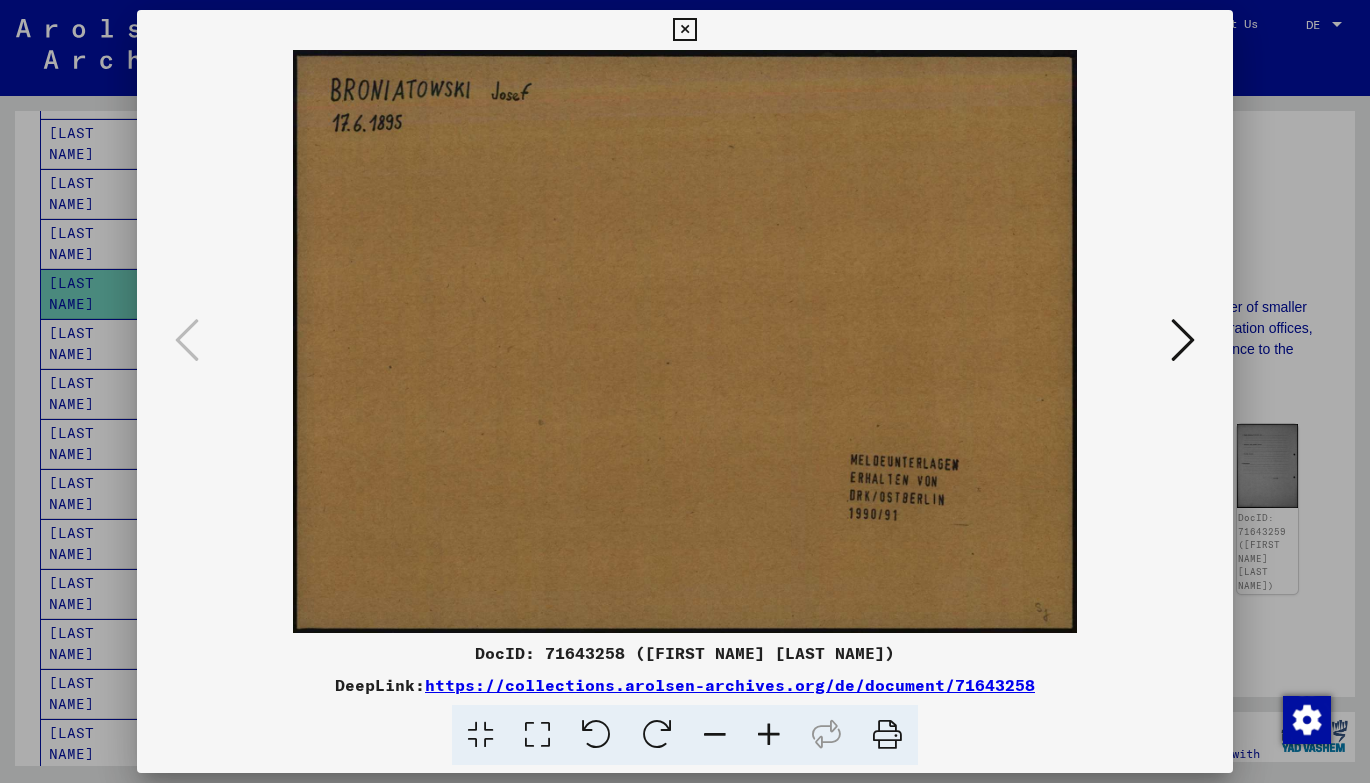 type 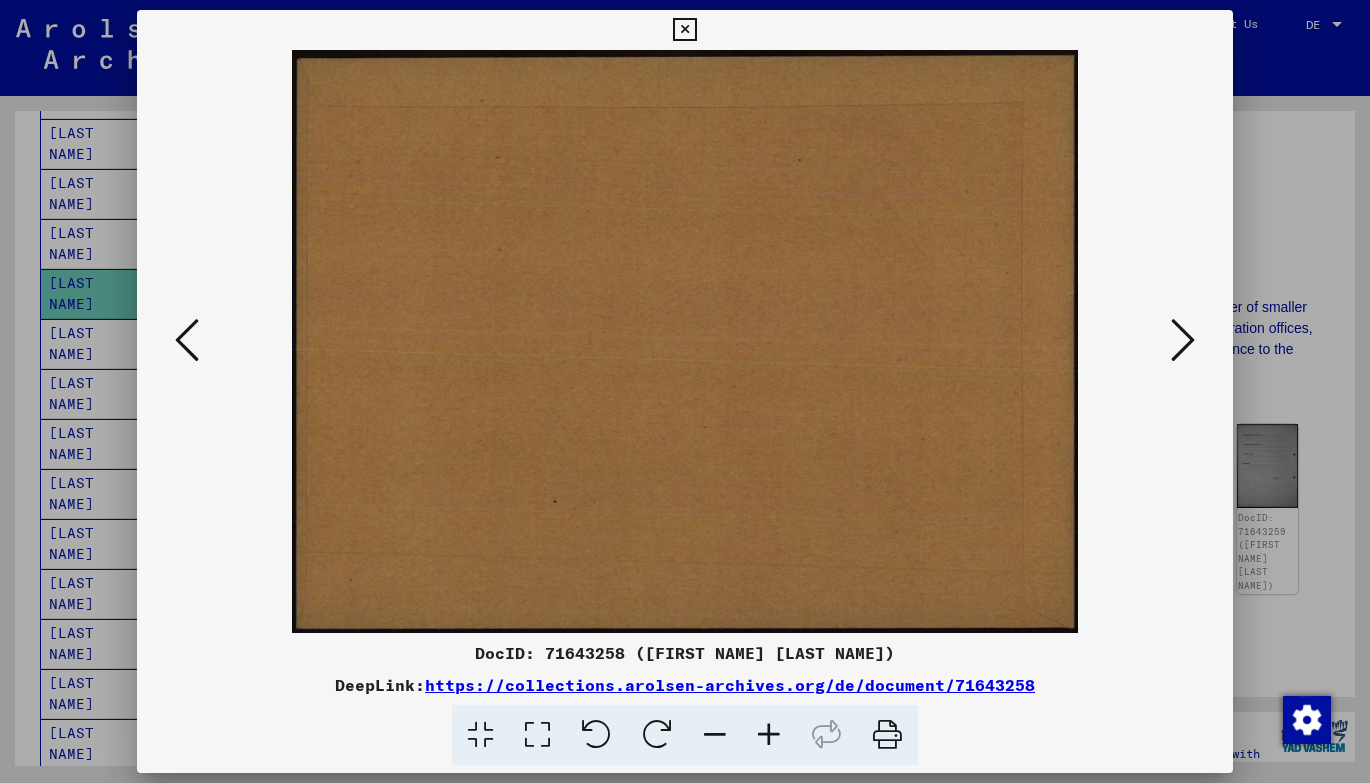 click at bounding box center (1183, 340) 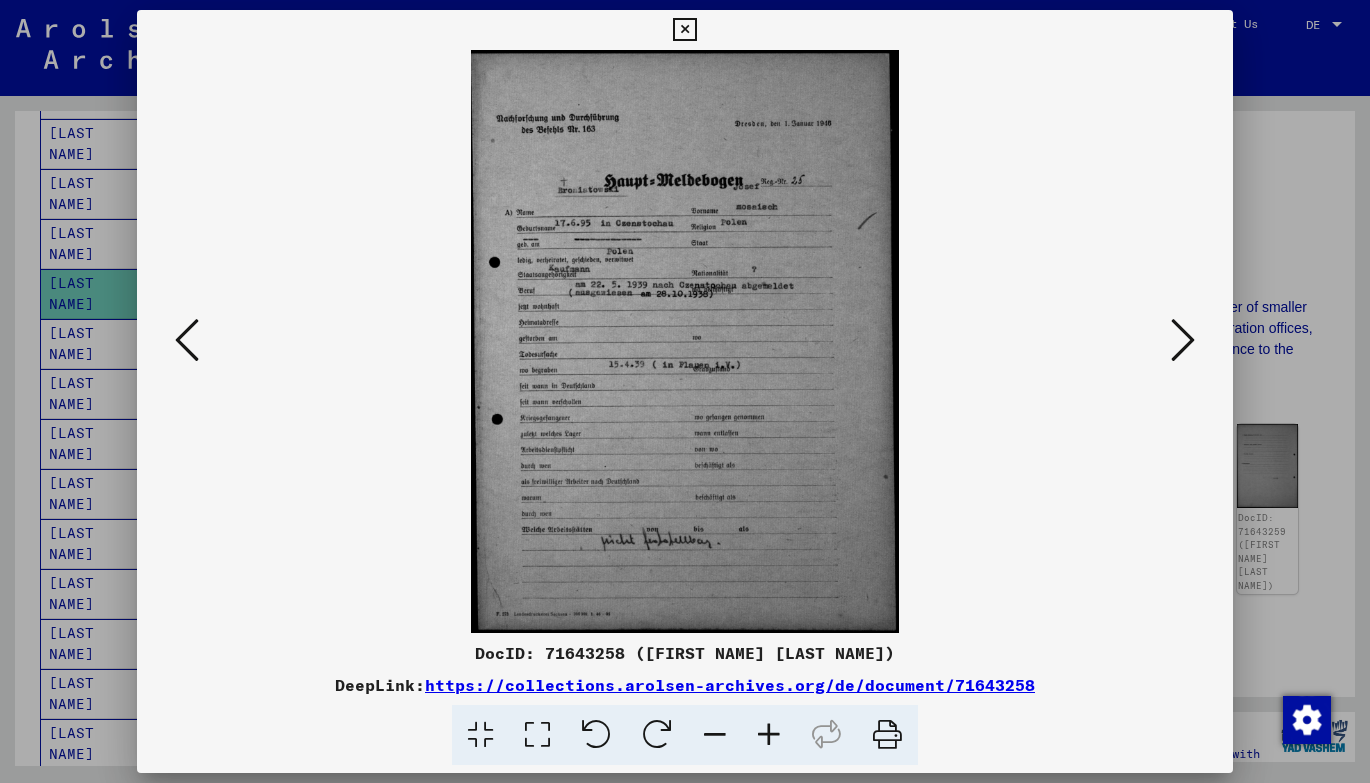 click at bounding box center (1183, 340) 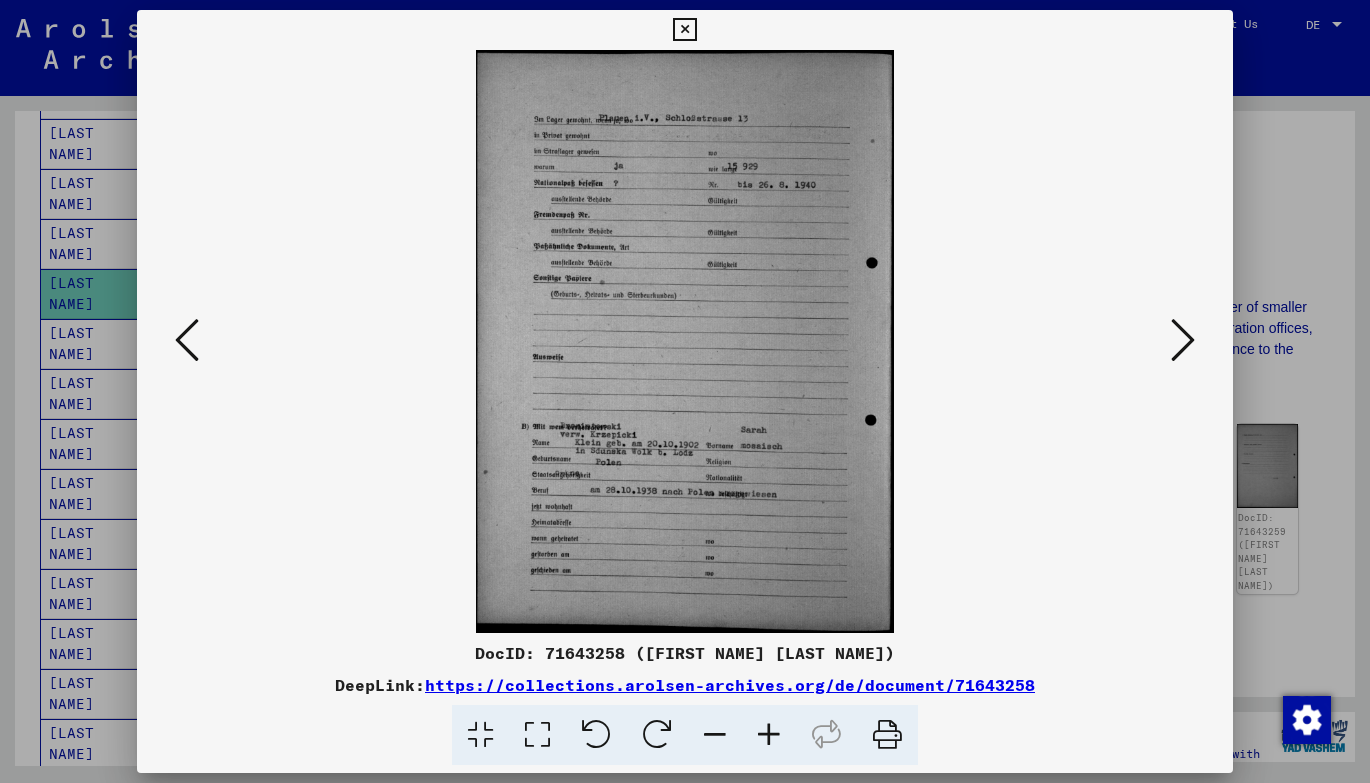 click at bounding box center [1183, 340] 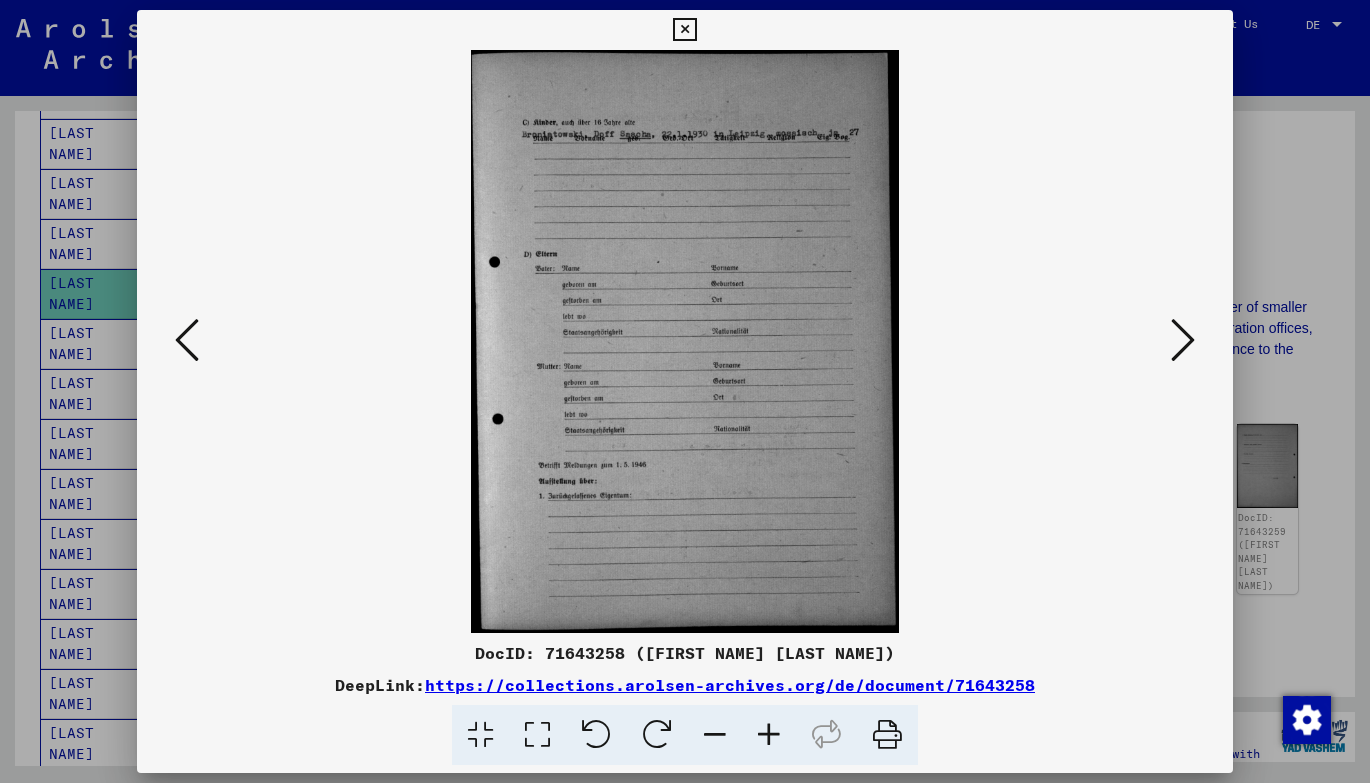 click at bounding box center (1183, 340) 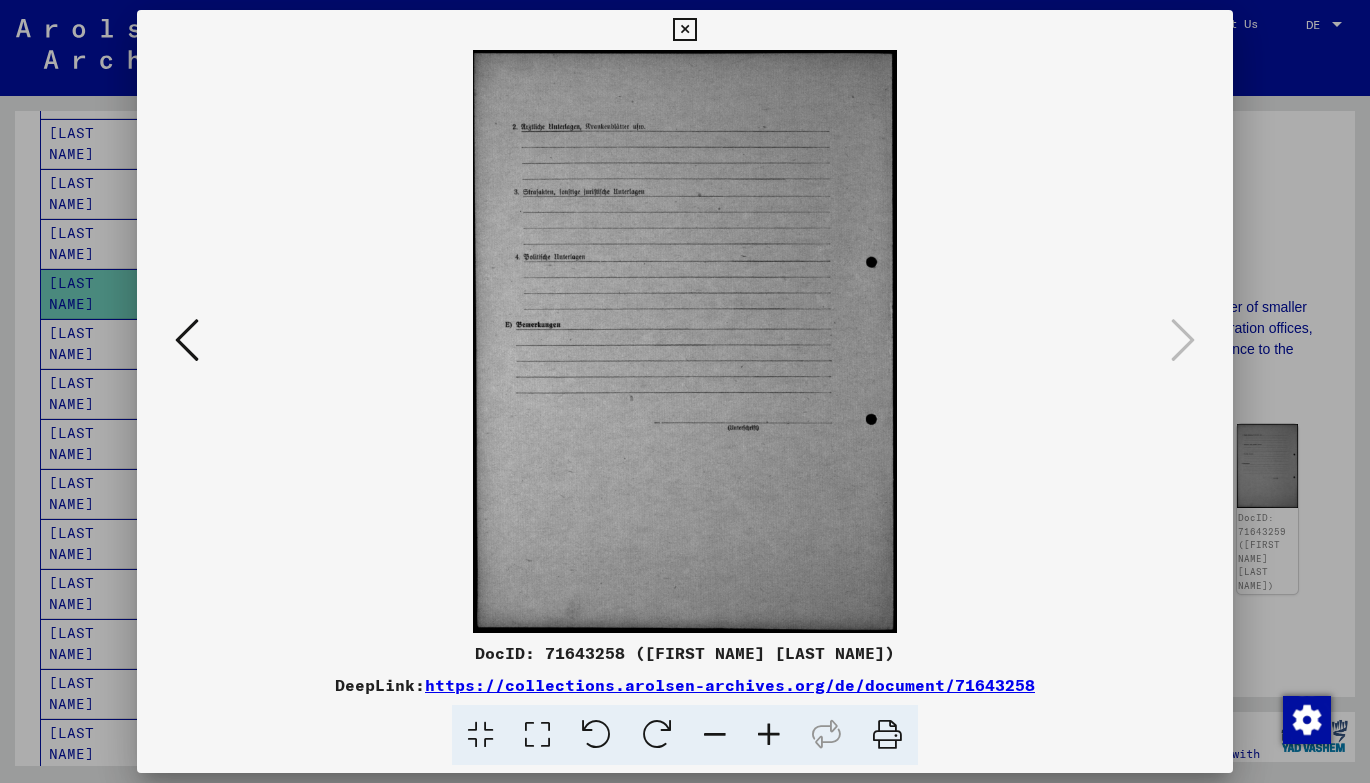 click at bounding box center [685, 341] 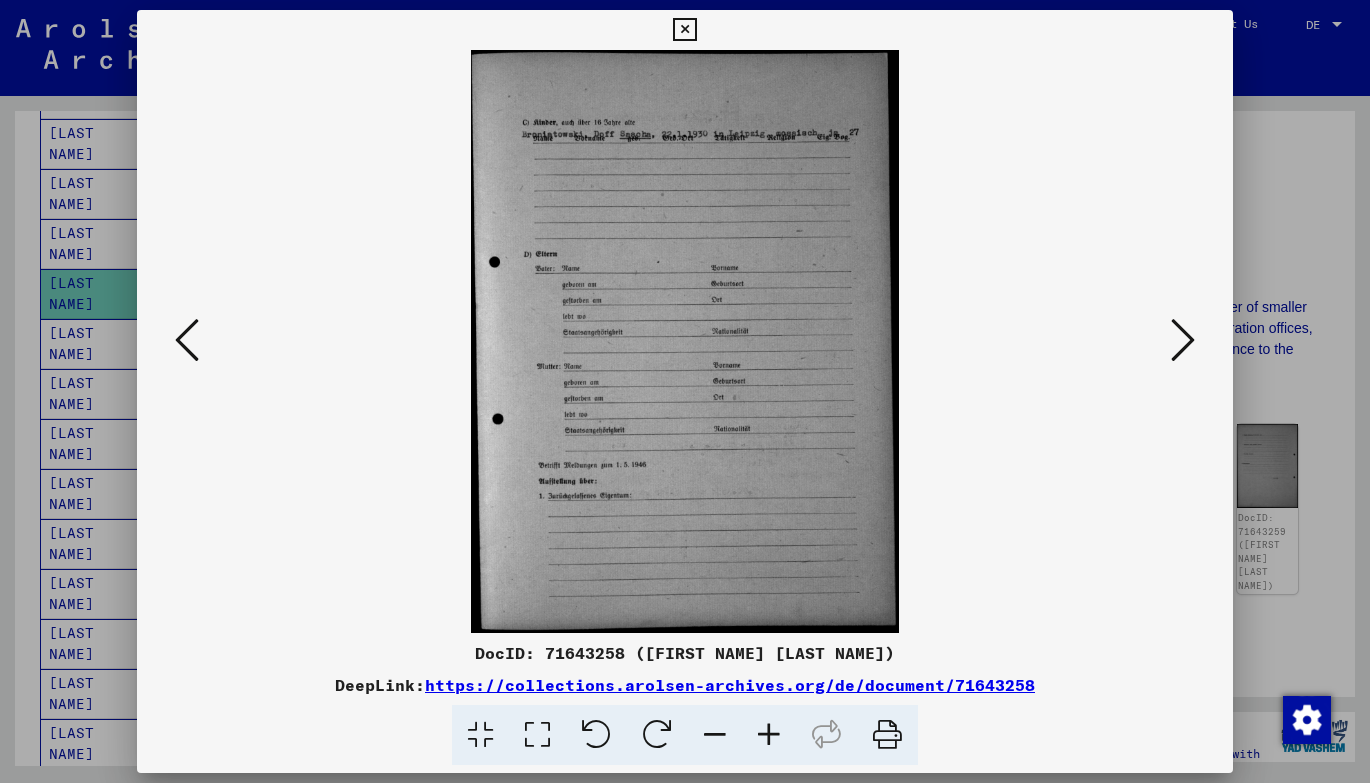 click at bounding box center (685, 341) 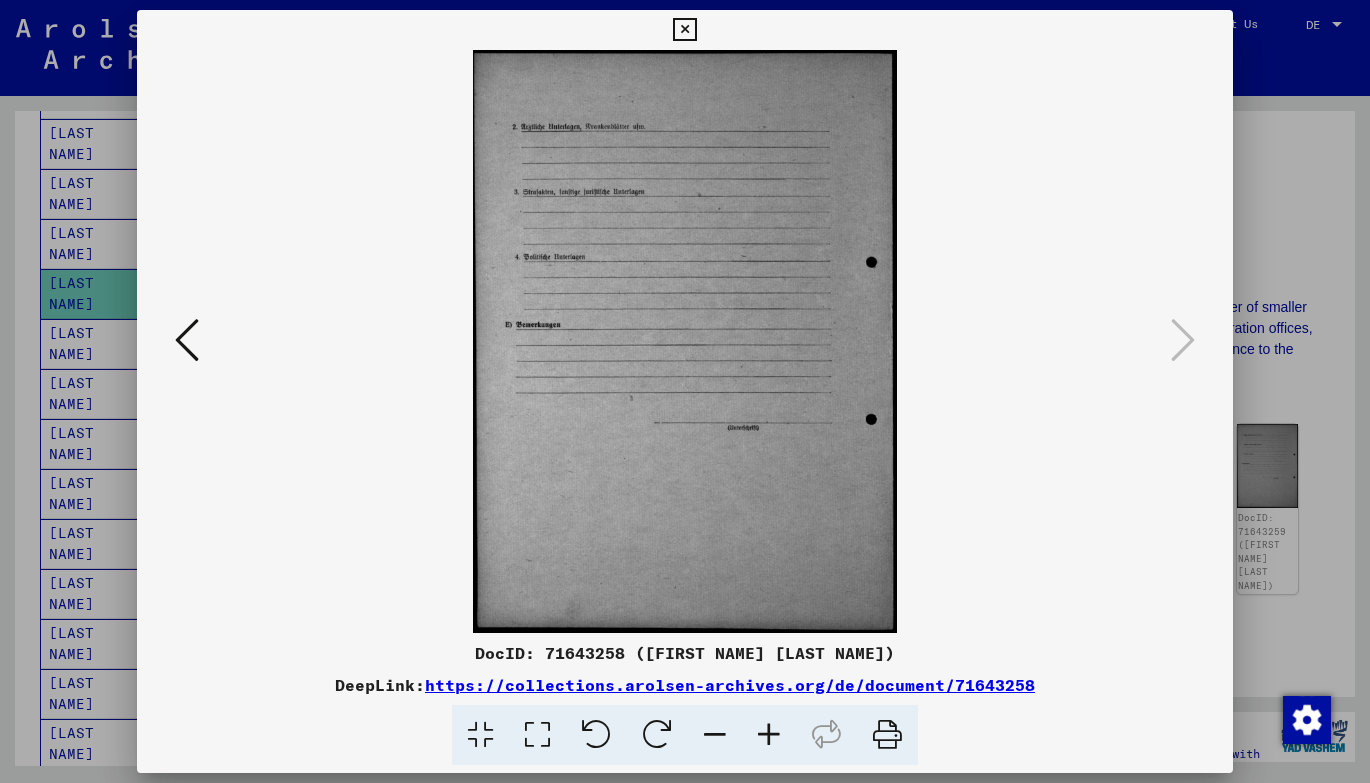 click at bounding box center [684, 30] 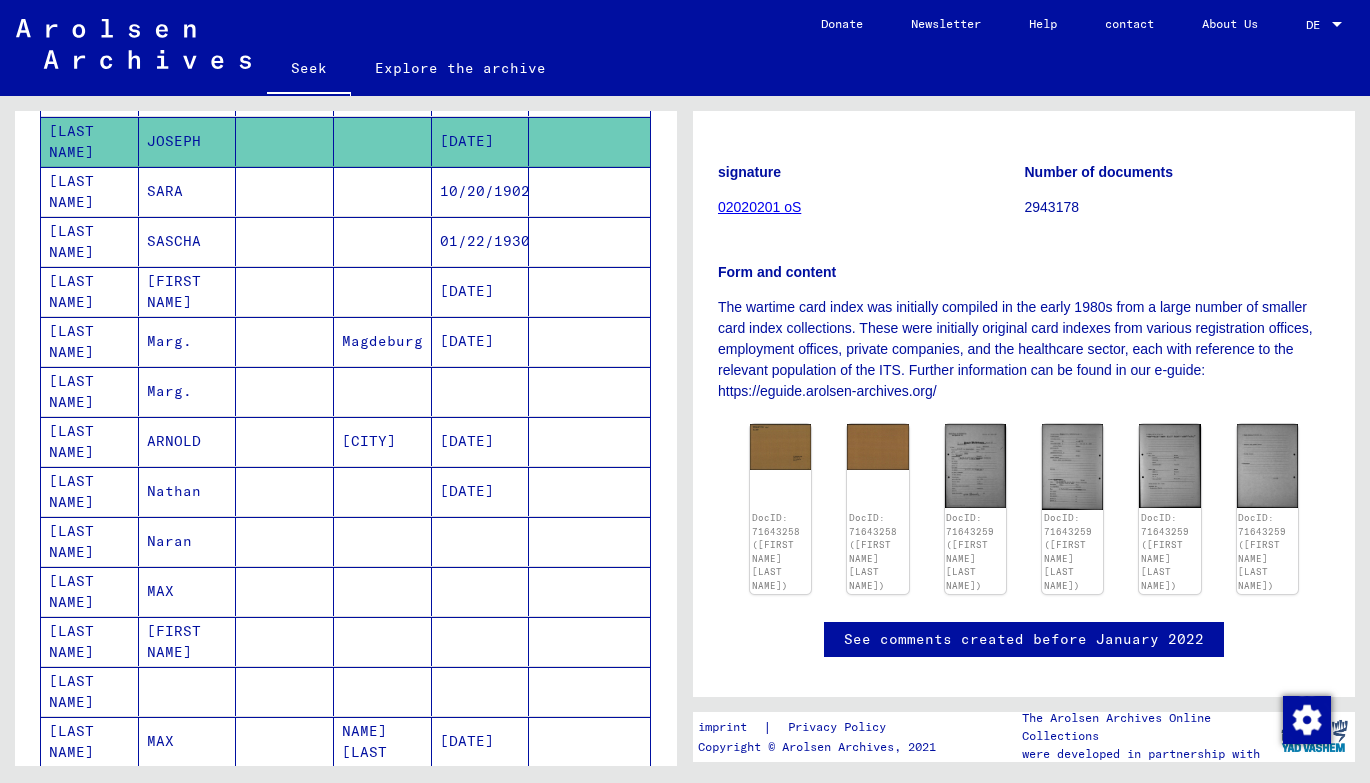 scroll, scrollTop: 889, scrollLeft: 0, axis: vertical 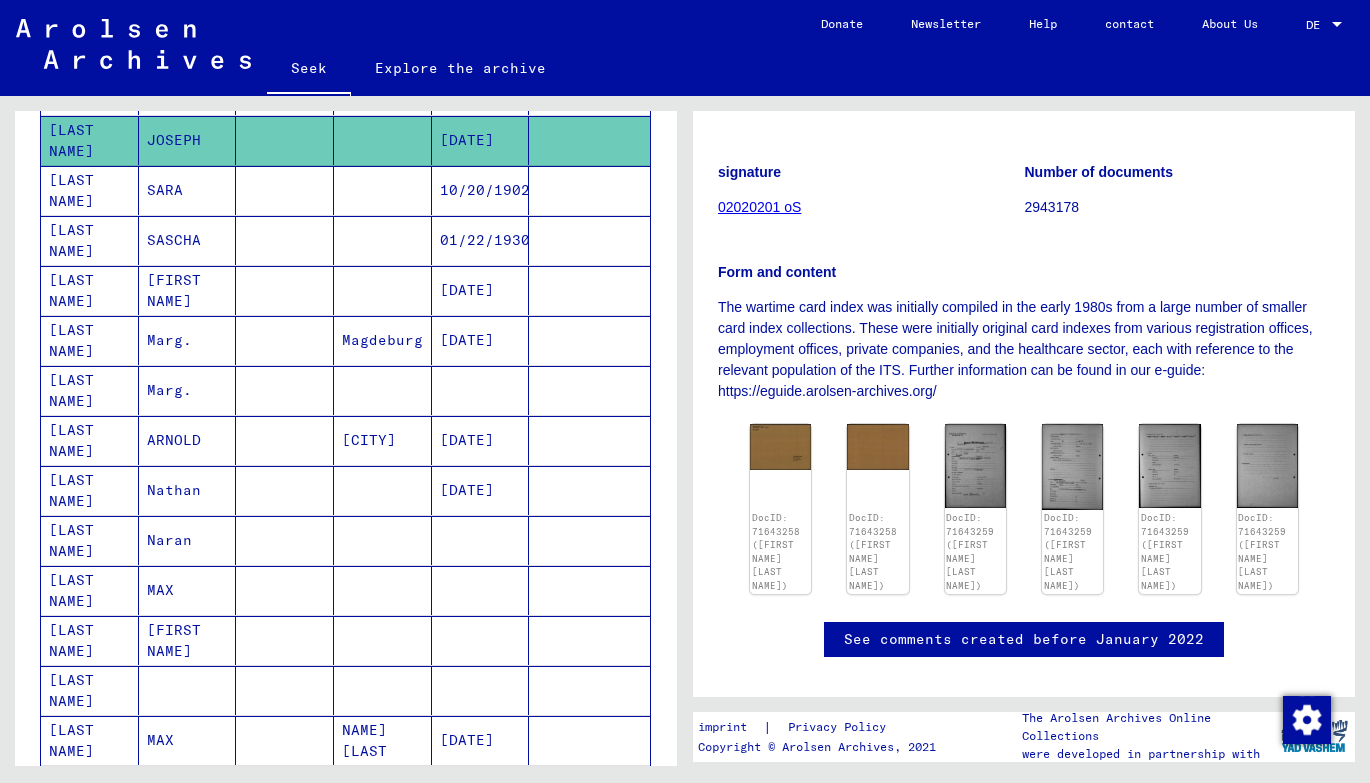 click on "[CITY]" 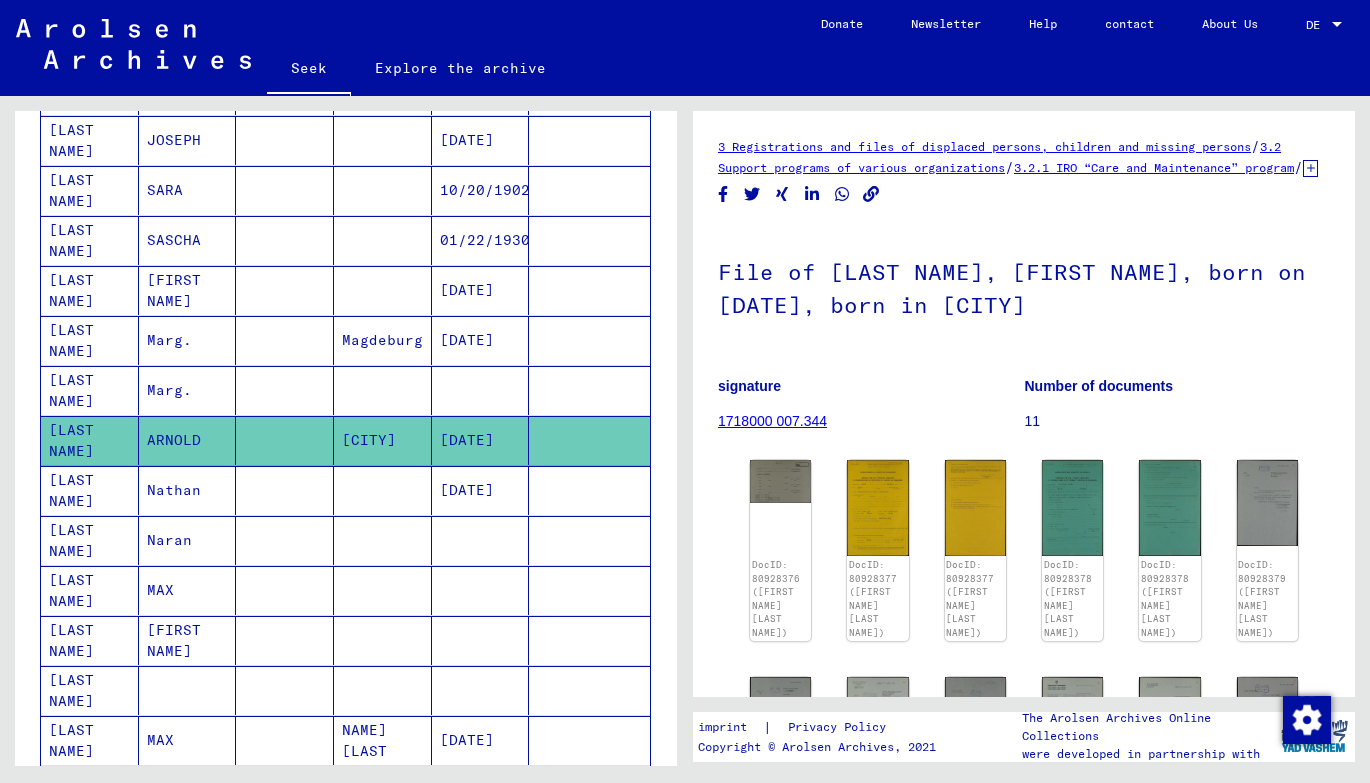 scroll, scrollTop: 0, scrollLeft: 0, axis: both 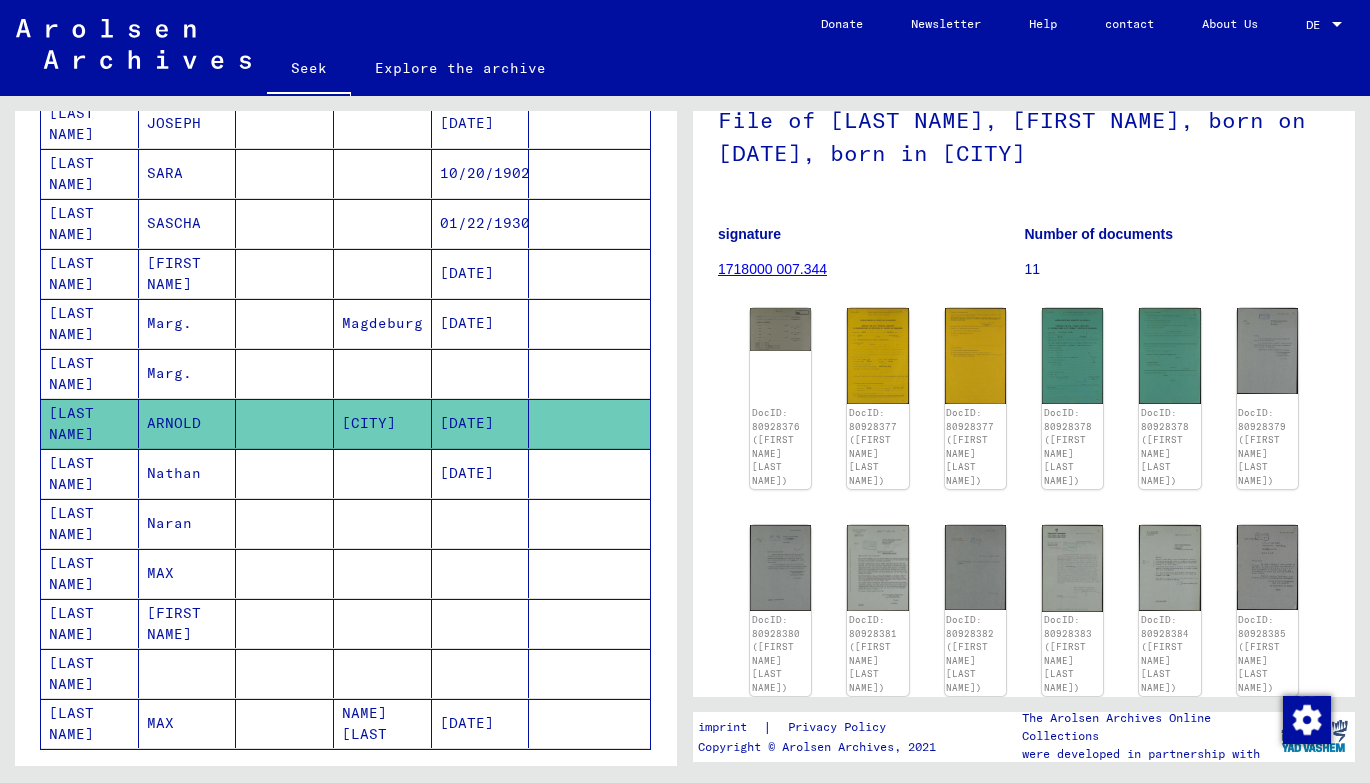 click at bounding box center (383, 523) 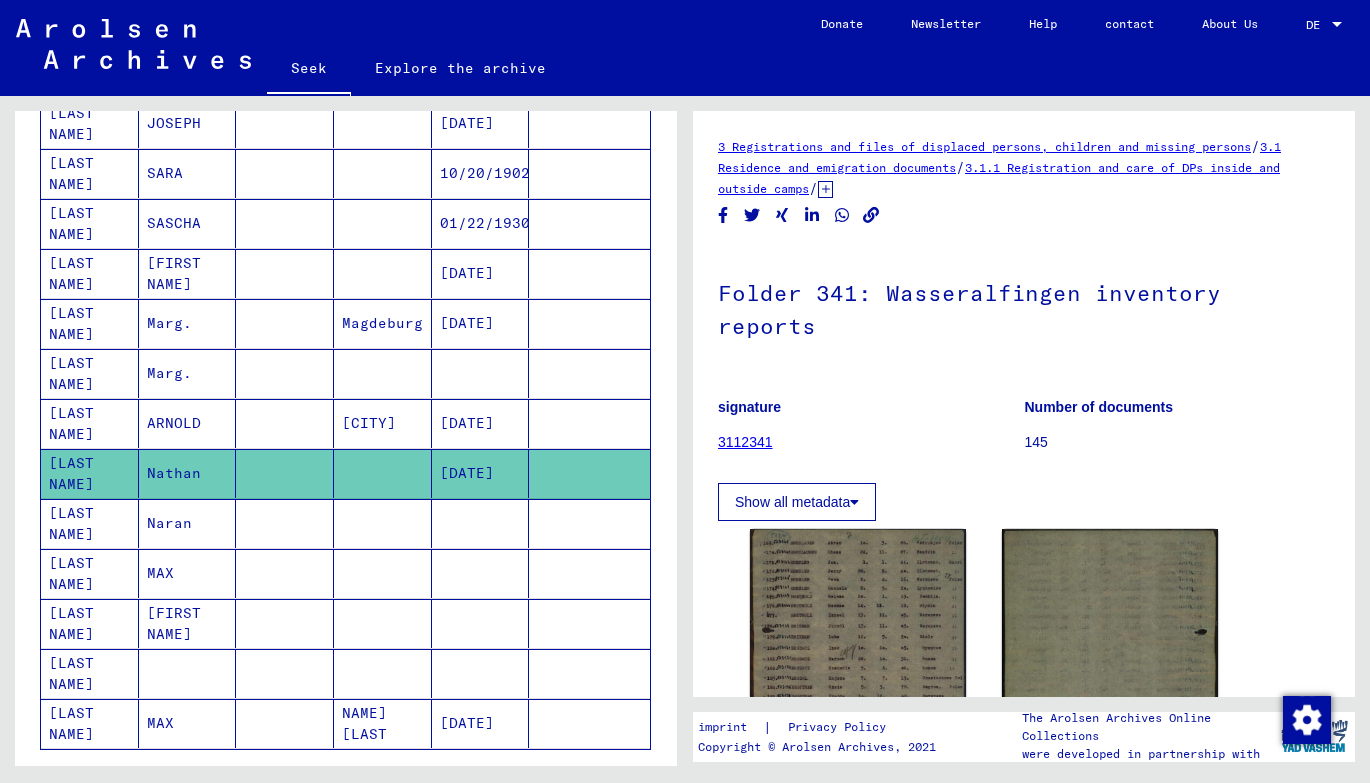 scroll, scrollTop: 0, scrollLeft: 0, axis: both 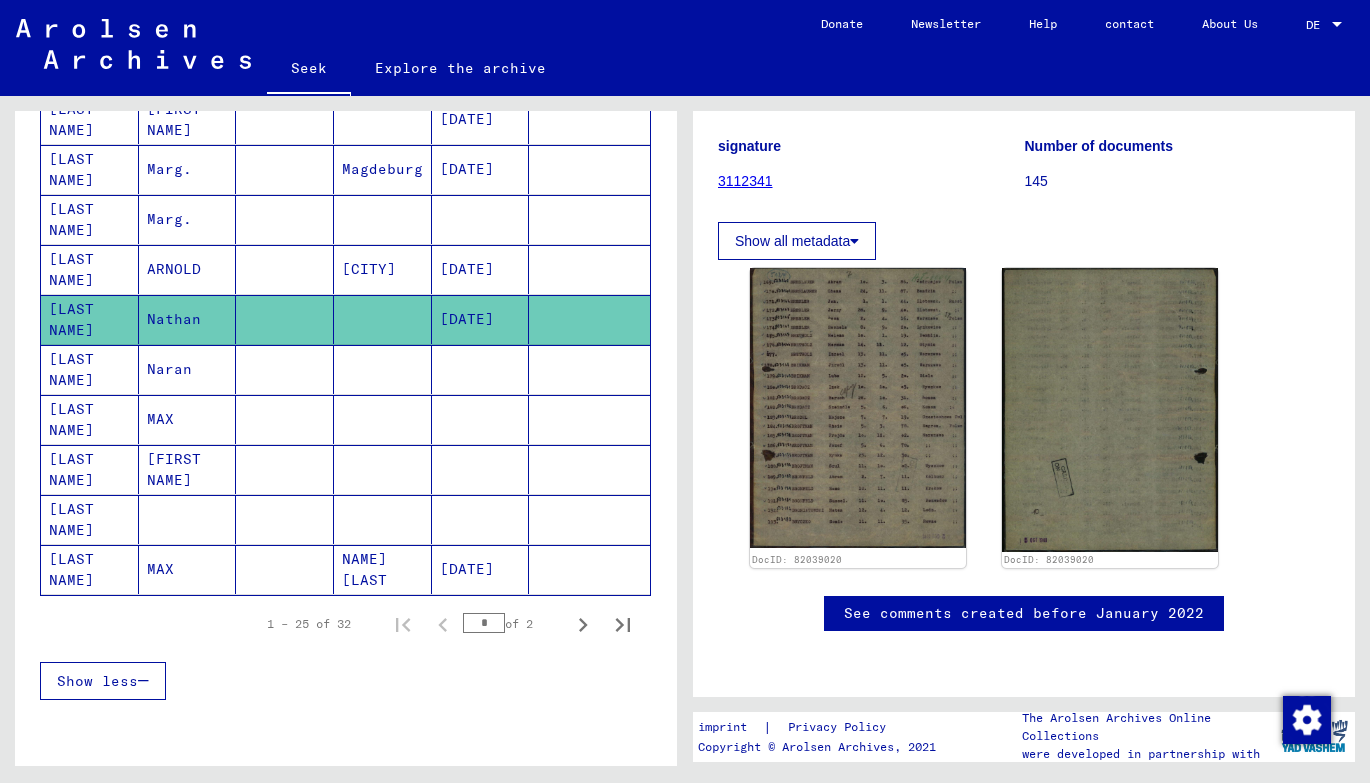 click at bounding box center [383, 519] 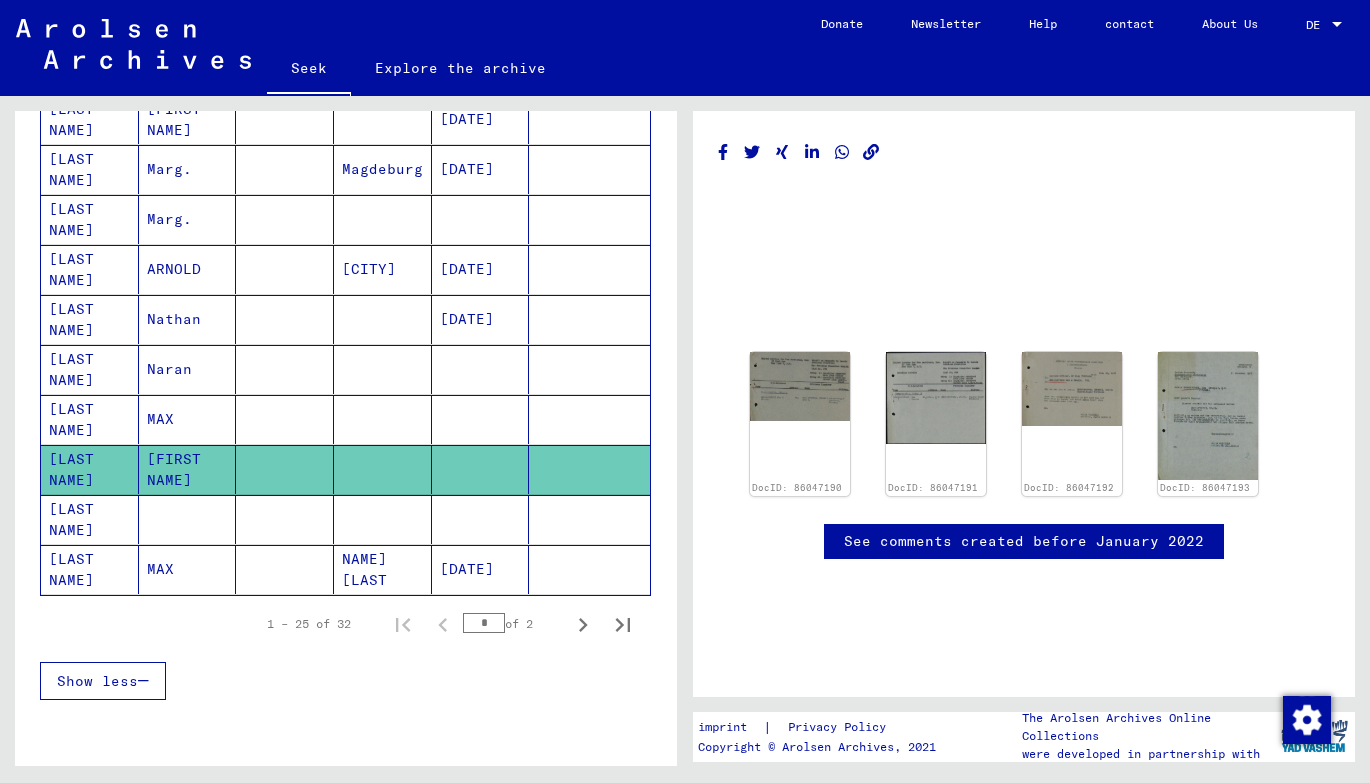 scroll, scrollTop: 0, scrollLeft: 0, axis: both 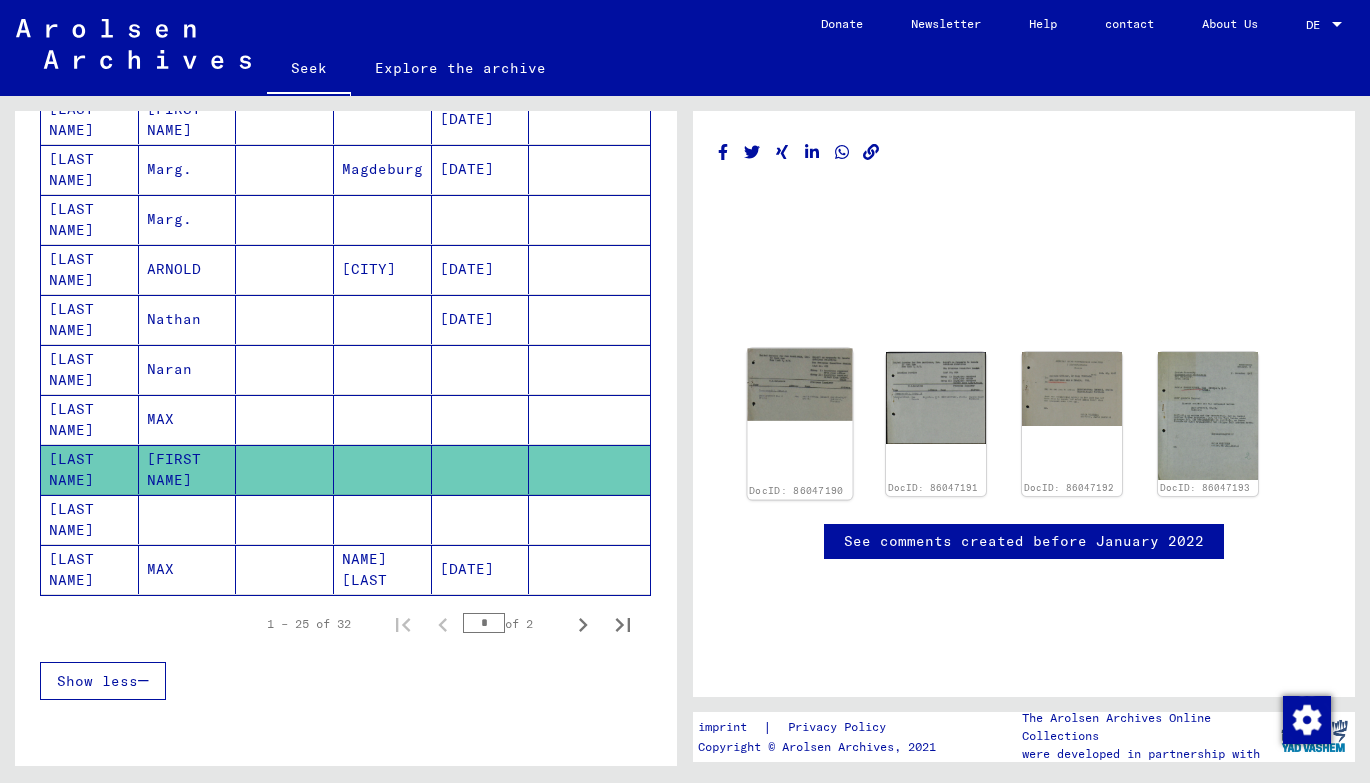 click 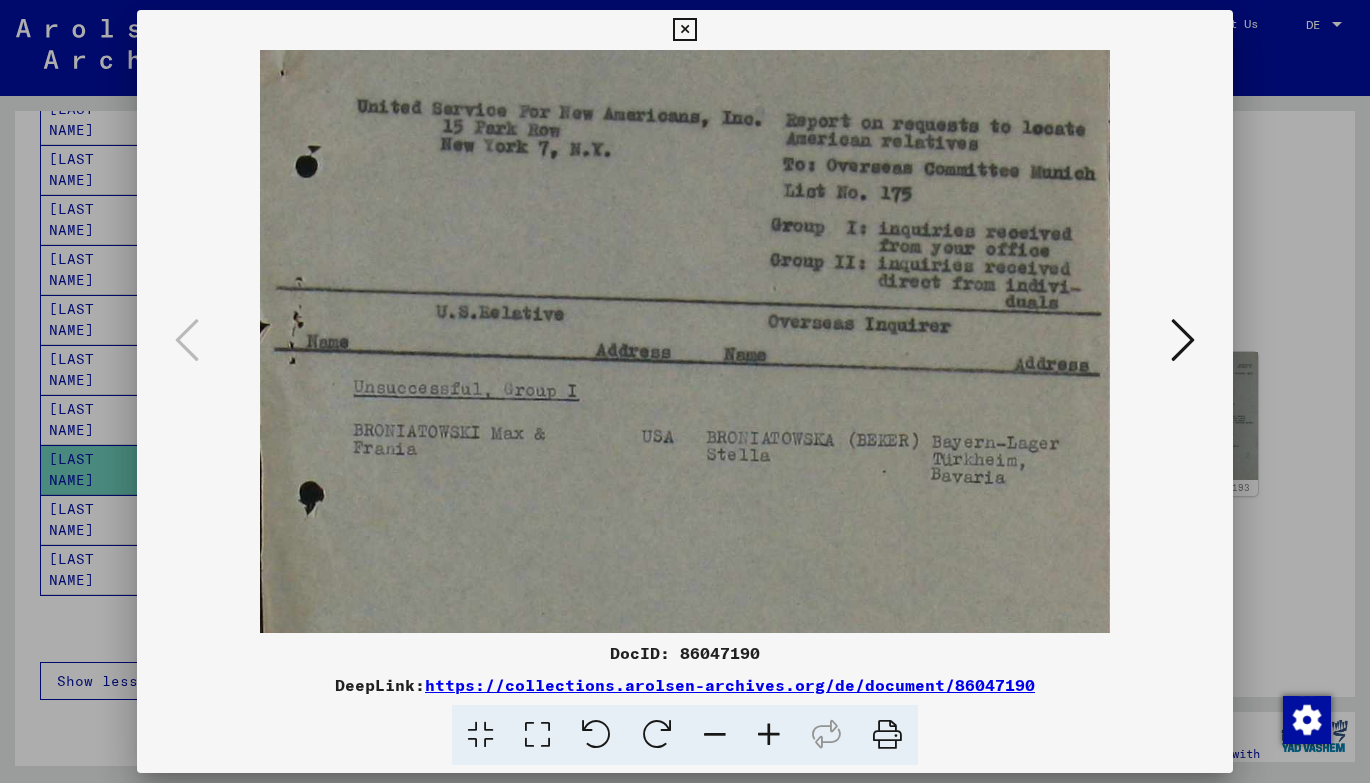 click at bounding box center (685, 391) 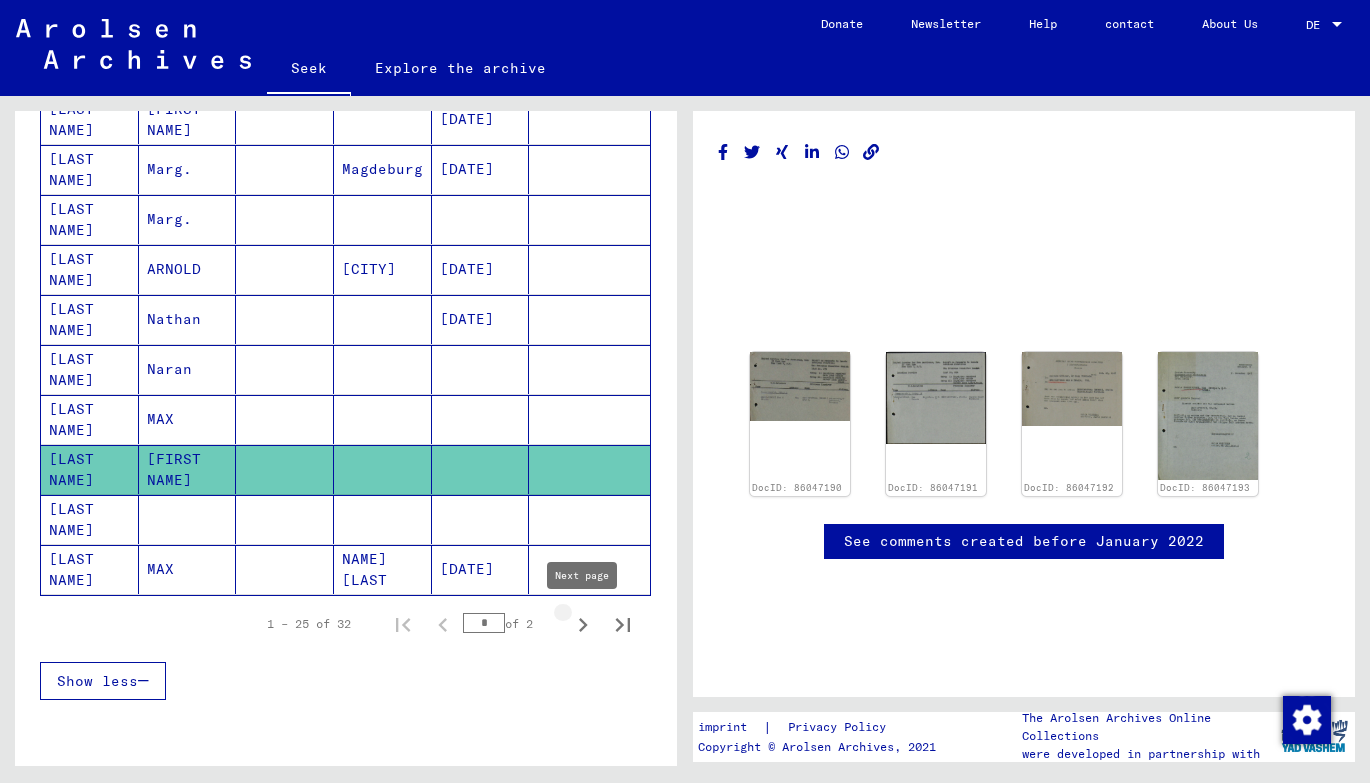 click 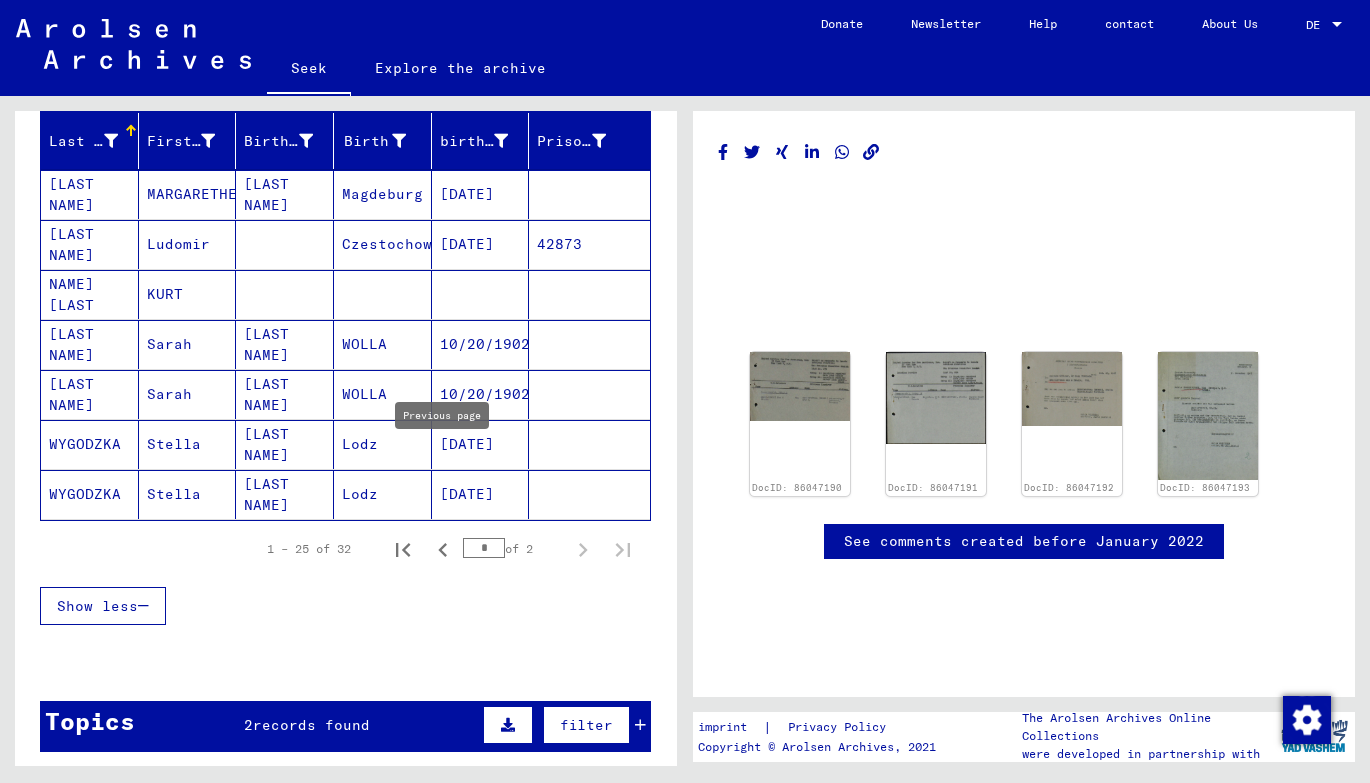 scroll, scrollTop: 233, scrollLeft: 0, axis: vertical 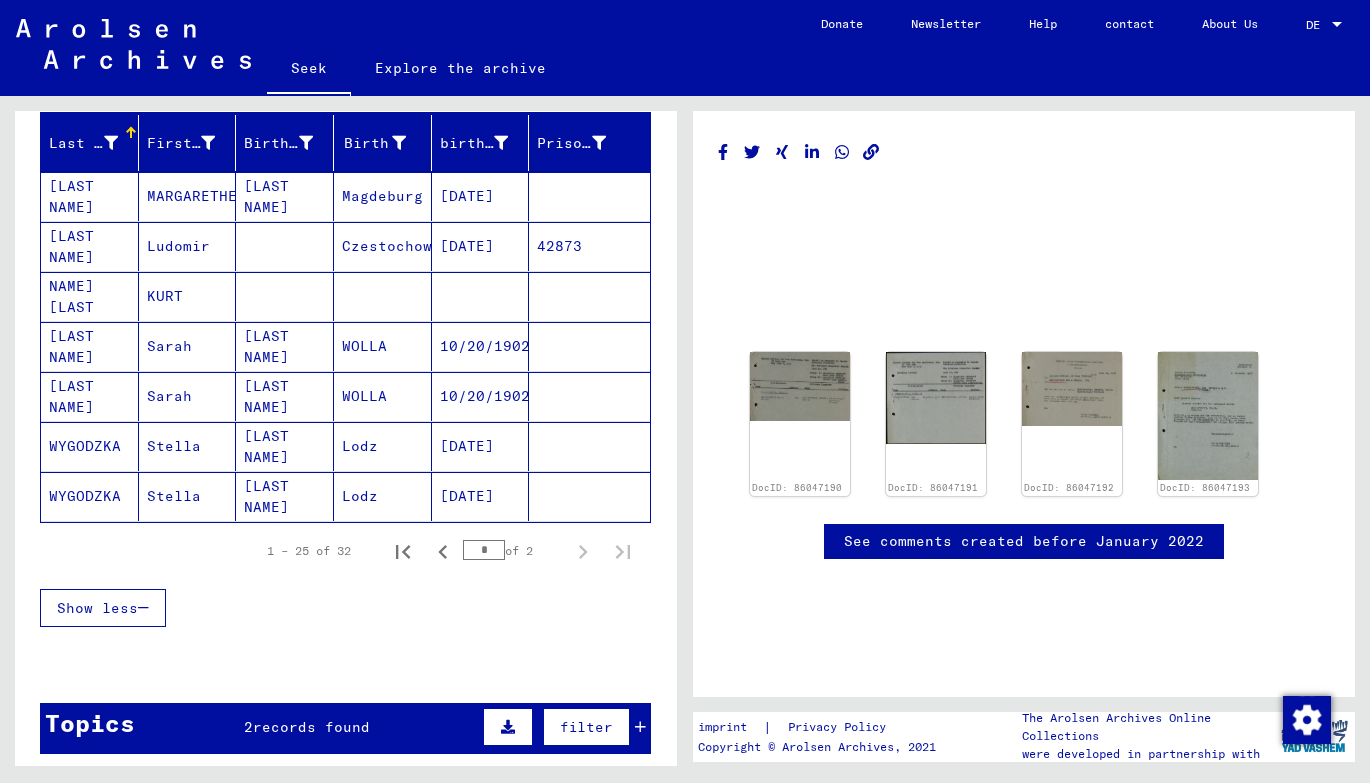 click on "[LAST NAME]" at bounding box center [288, 397] 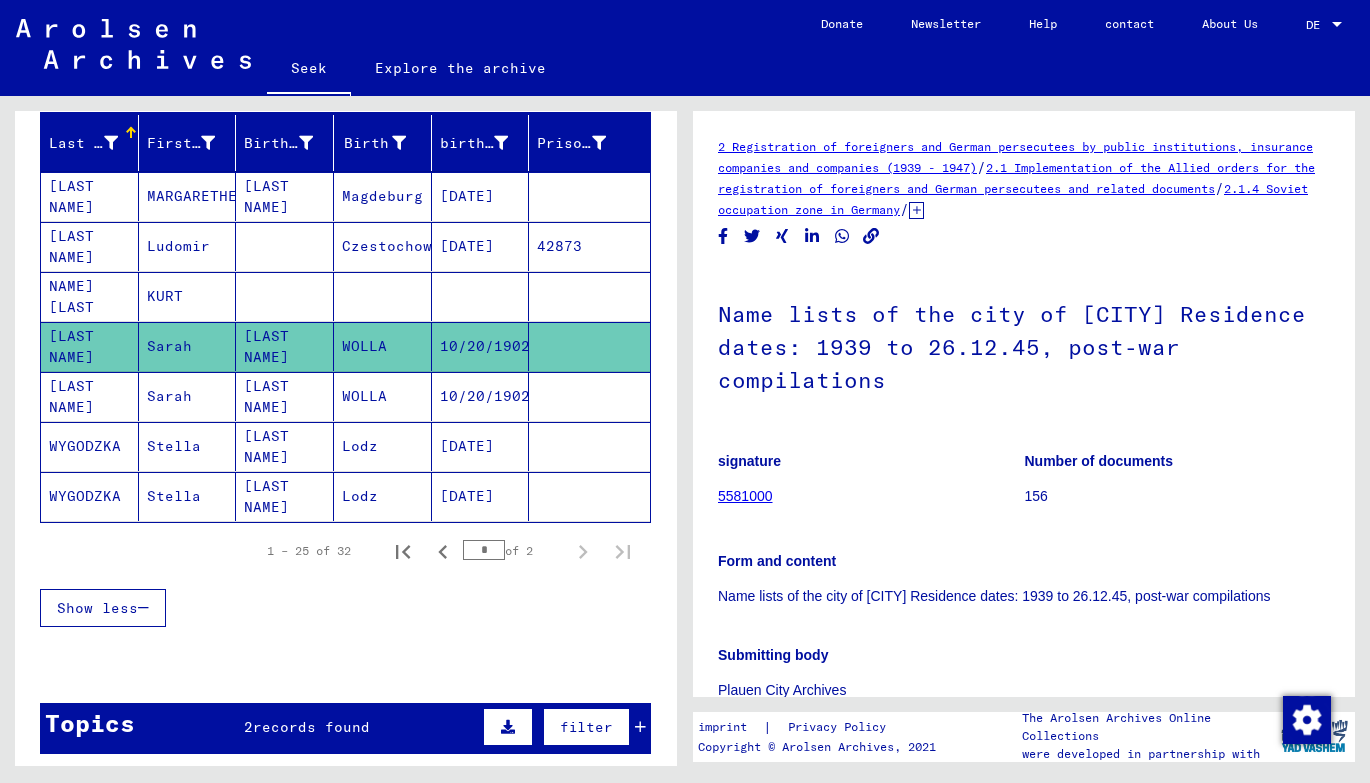 scroll, scrollTop: 0, scrollLeft: 0, axis: both 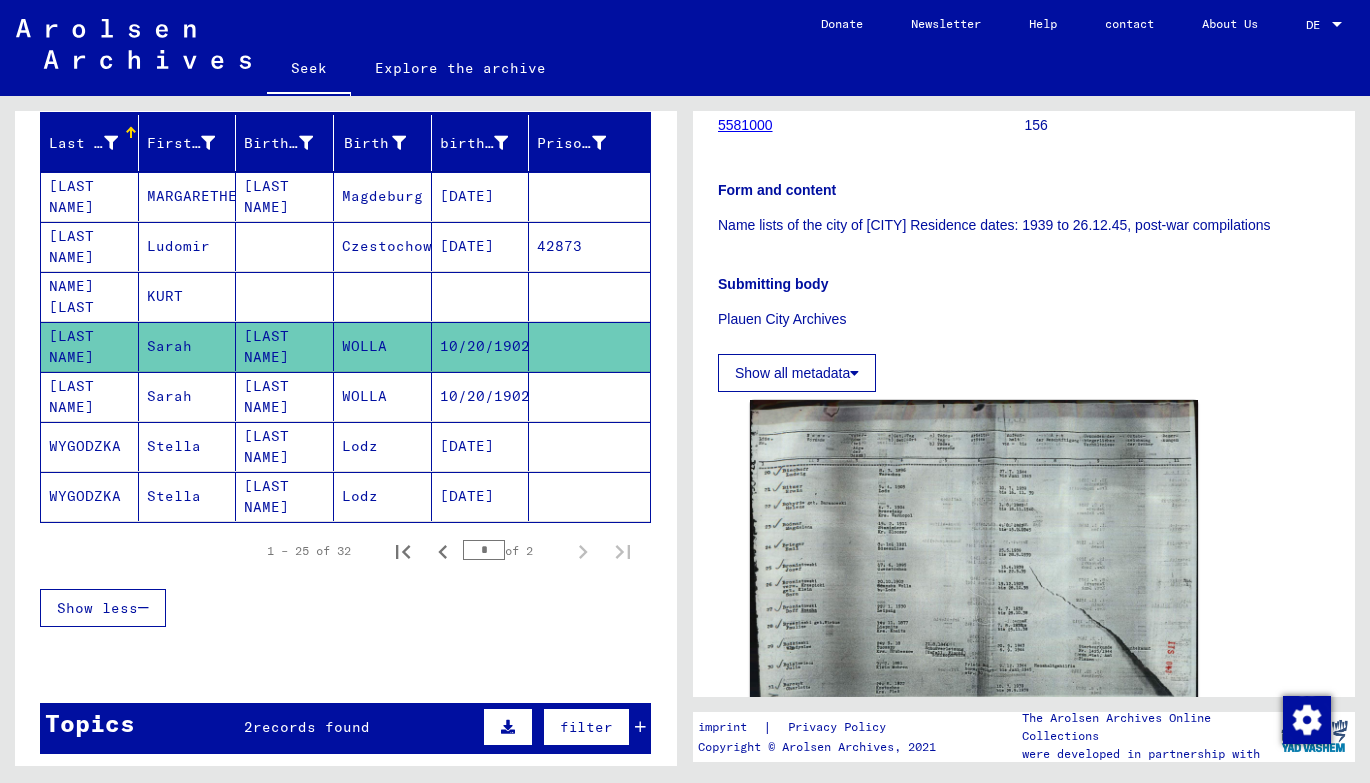 click at bounding box center [589, 446] 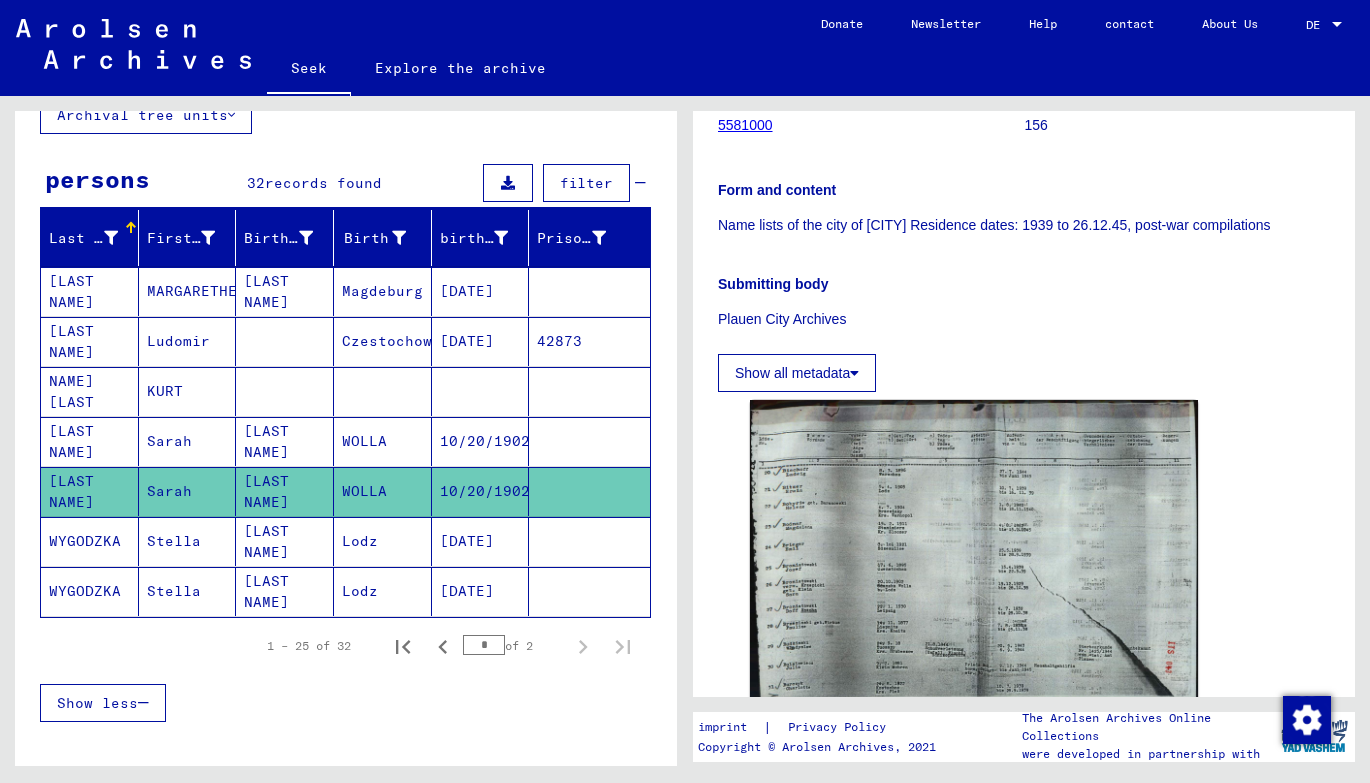 scroll, scrollTop: 123, scrollLeft: 0, axis: vertical 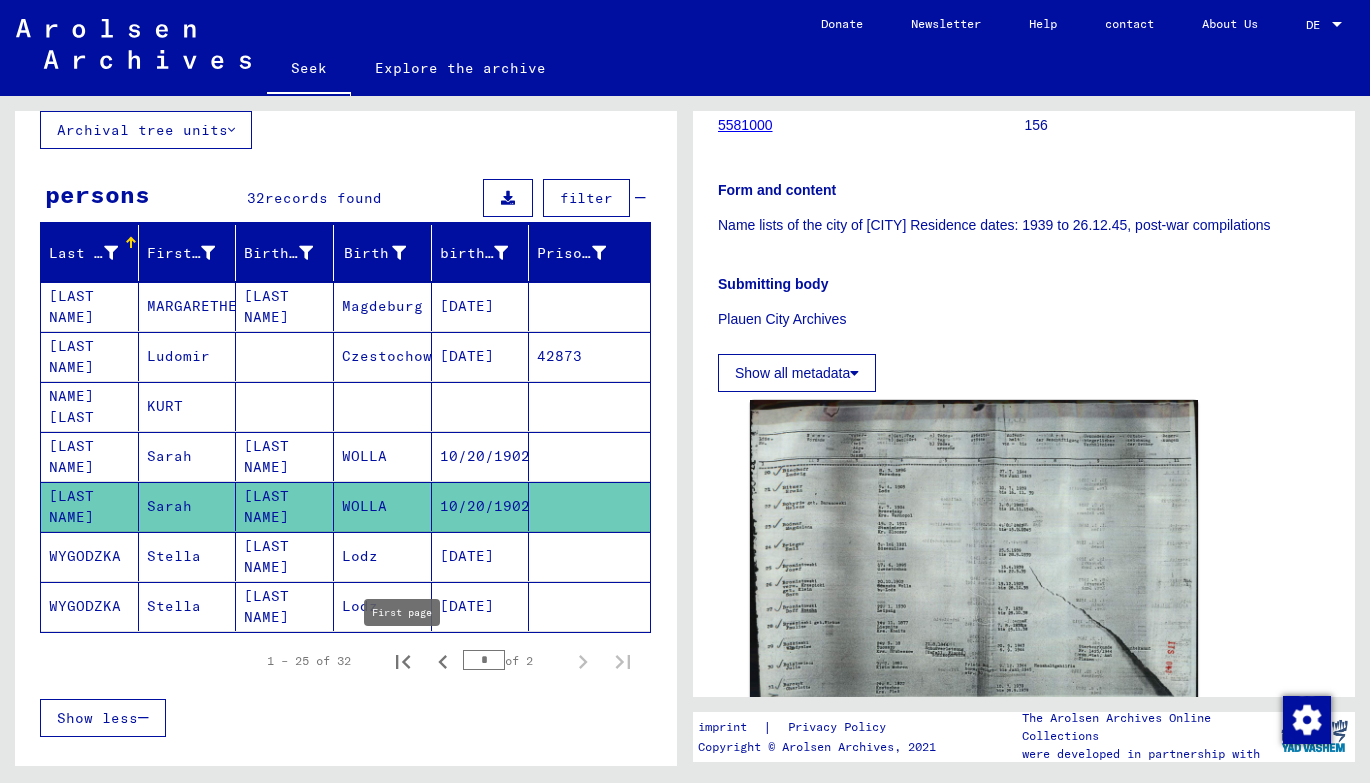click 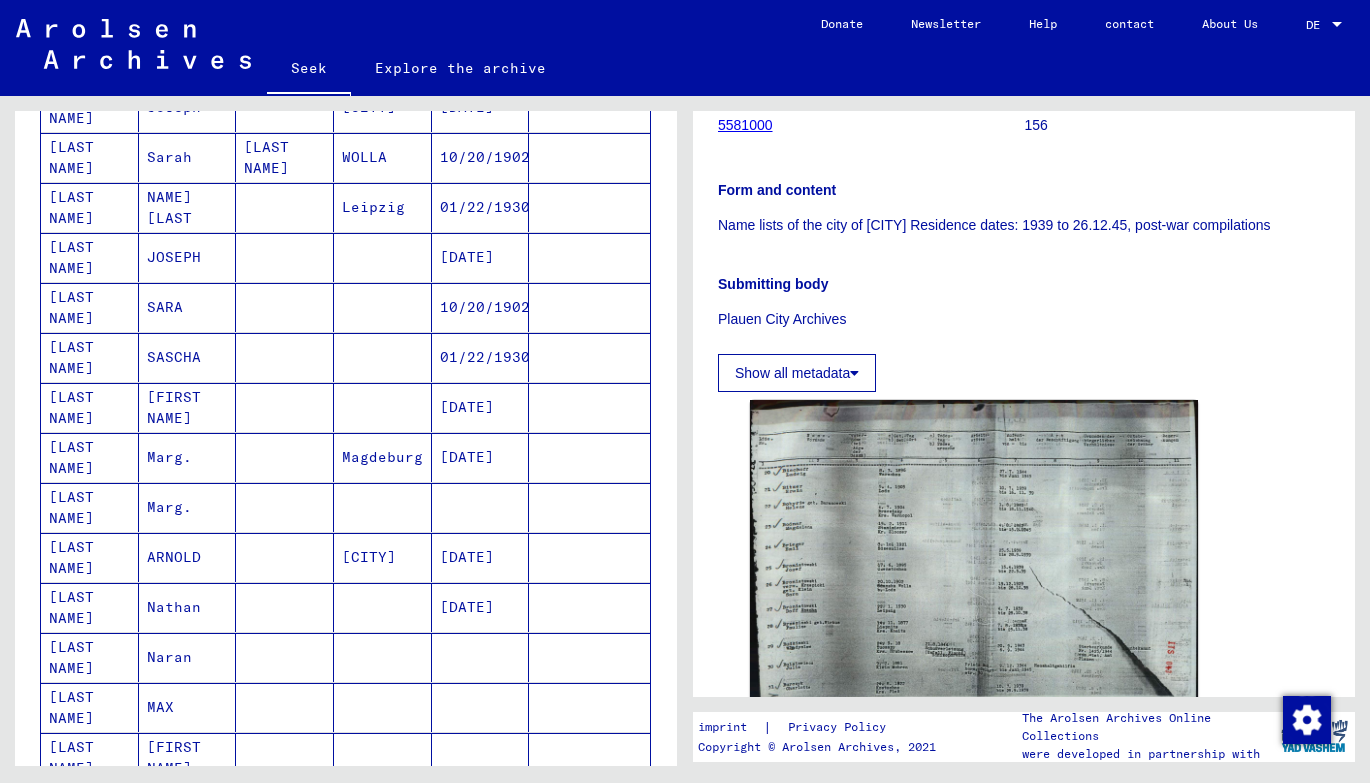 scroll, scrollTop: 776, scrollLeft: 0, axis: vertical 